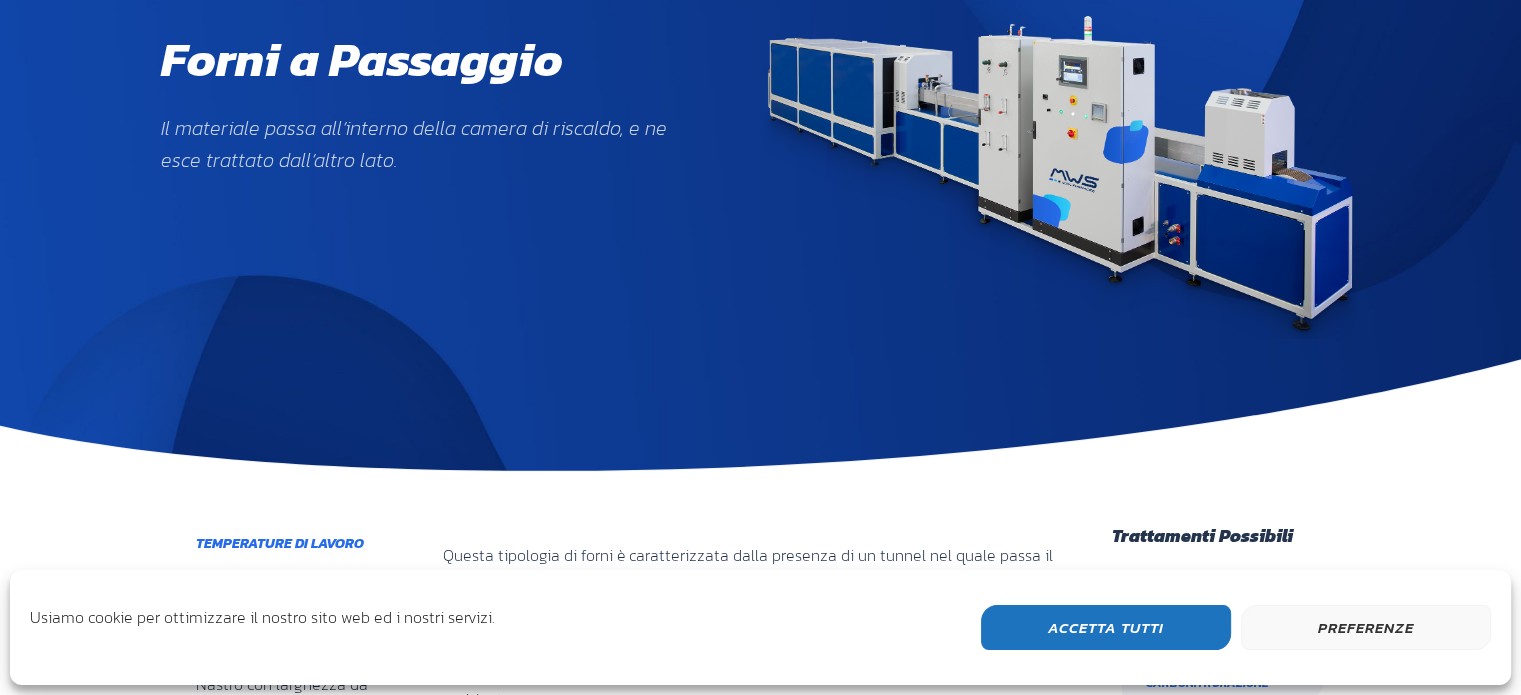 scroll, scrollTop: 300, scrollLeft: 0, axis: vertical 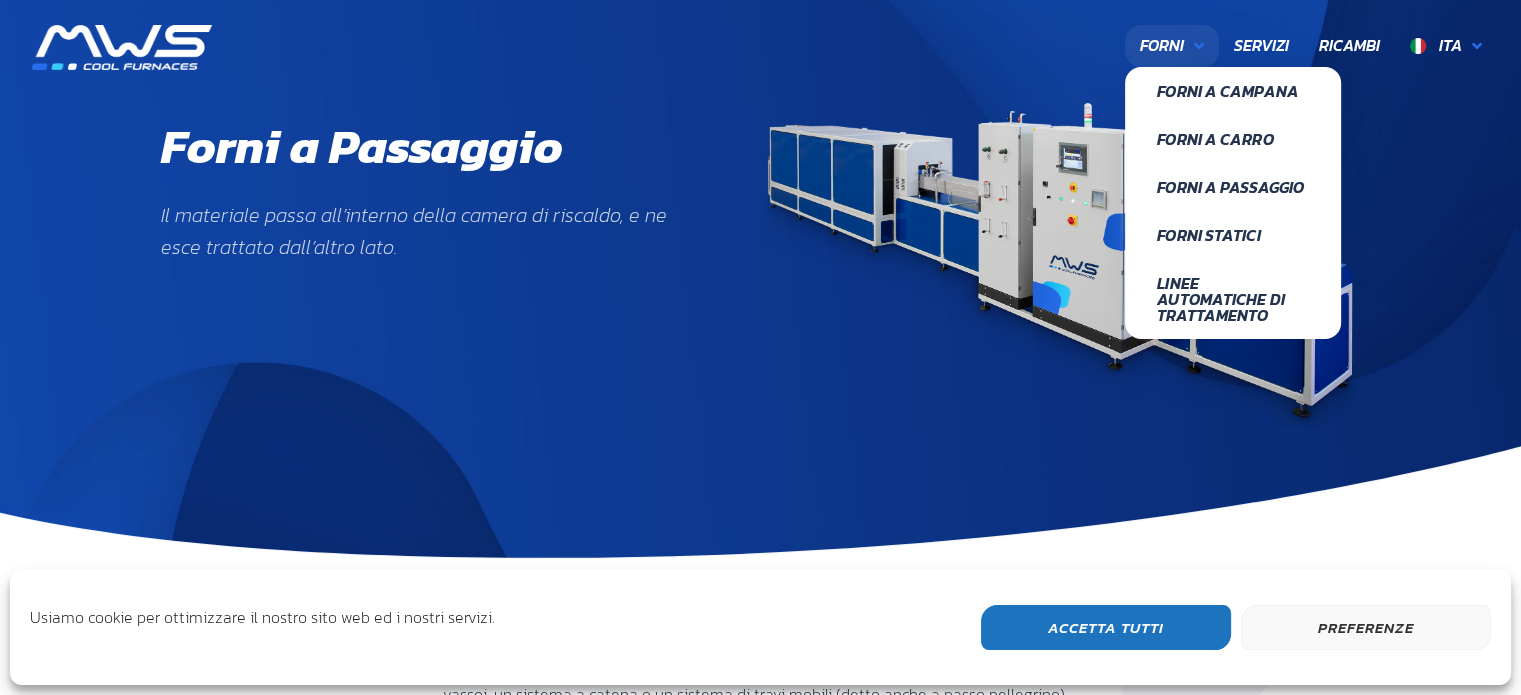 click on "Forni" at bounding box center [1162, 46] 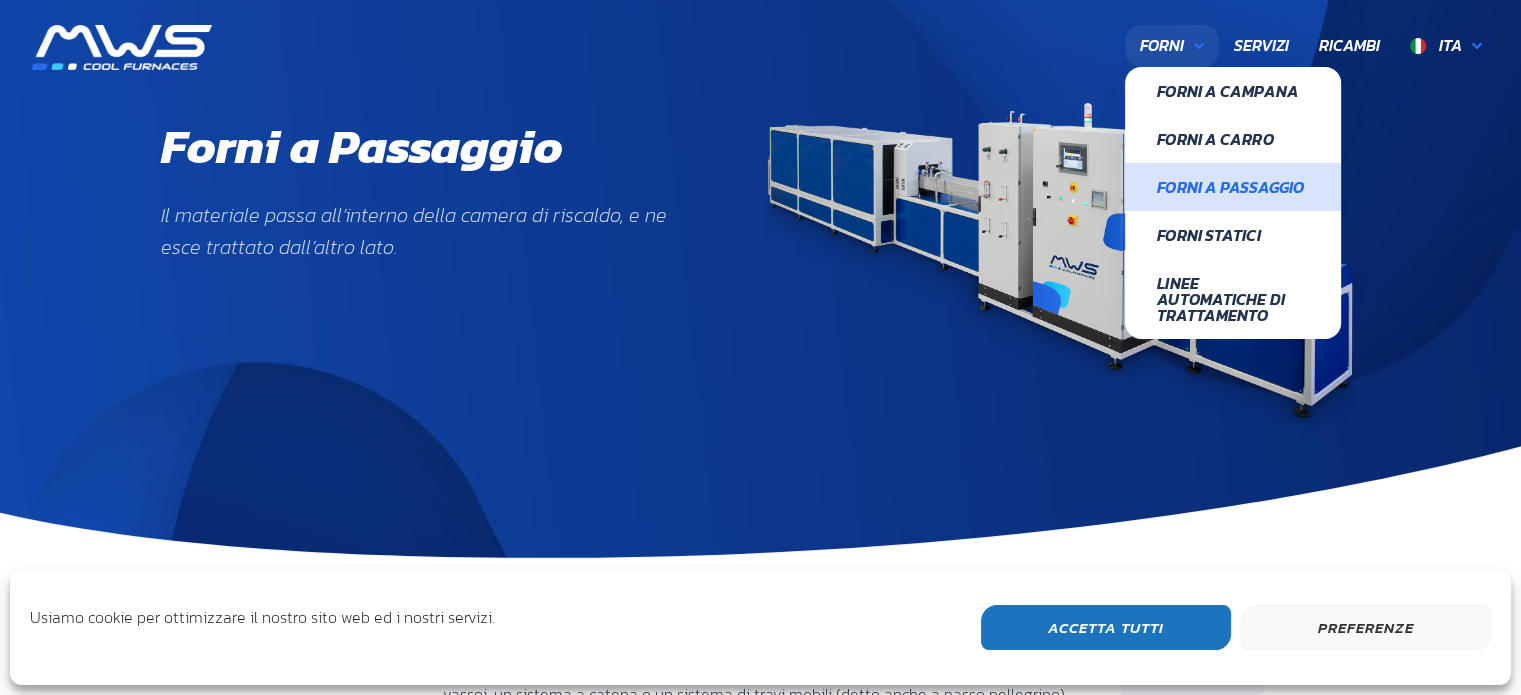 click on "Forni a Passaggio" at bounding box center (1233, 187) 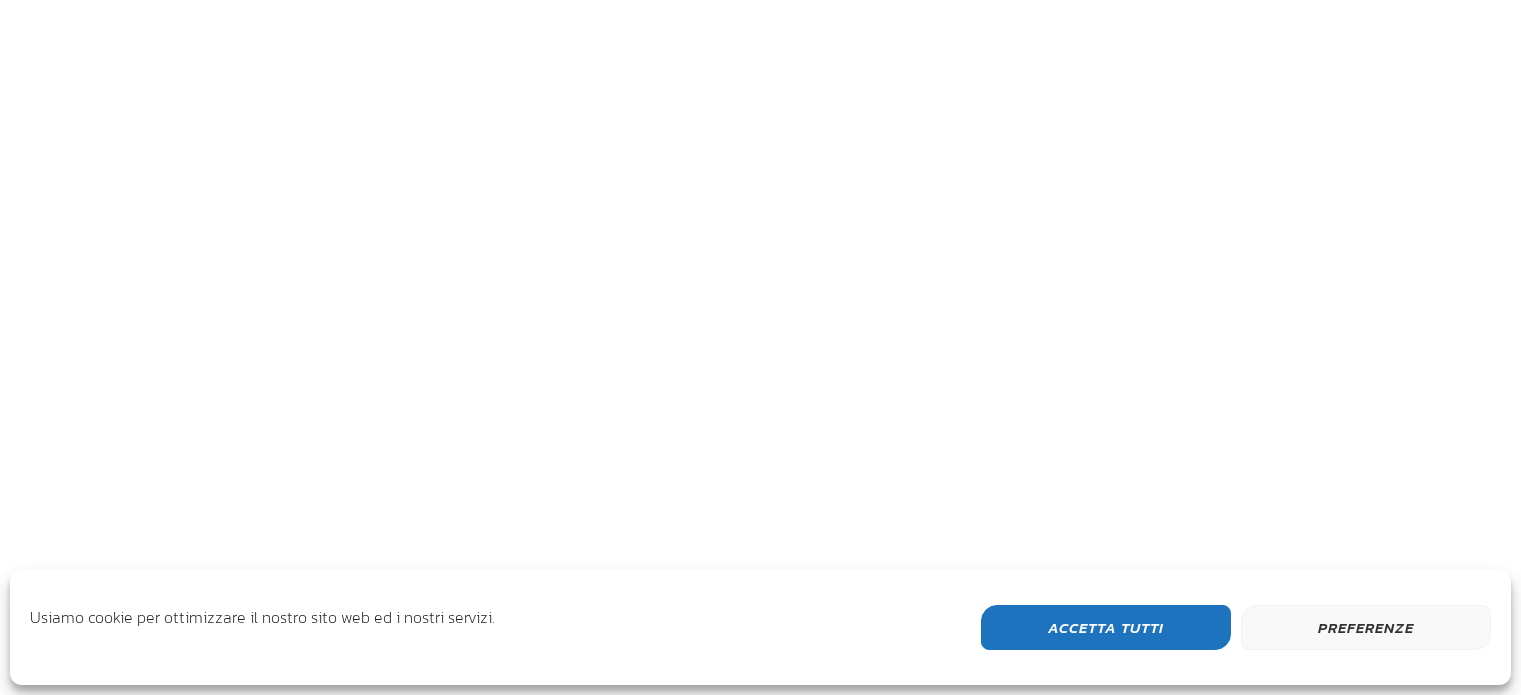 scroll, scrollTop: 0, scrollLeft: 0, axis: both 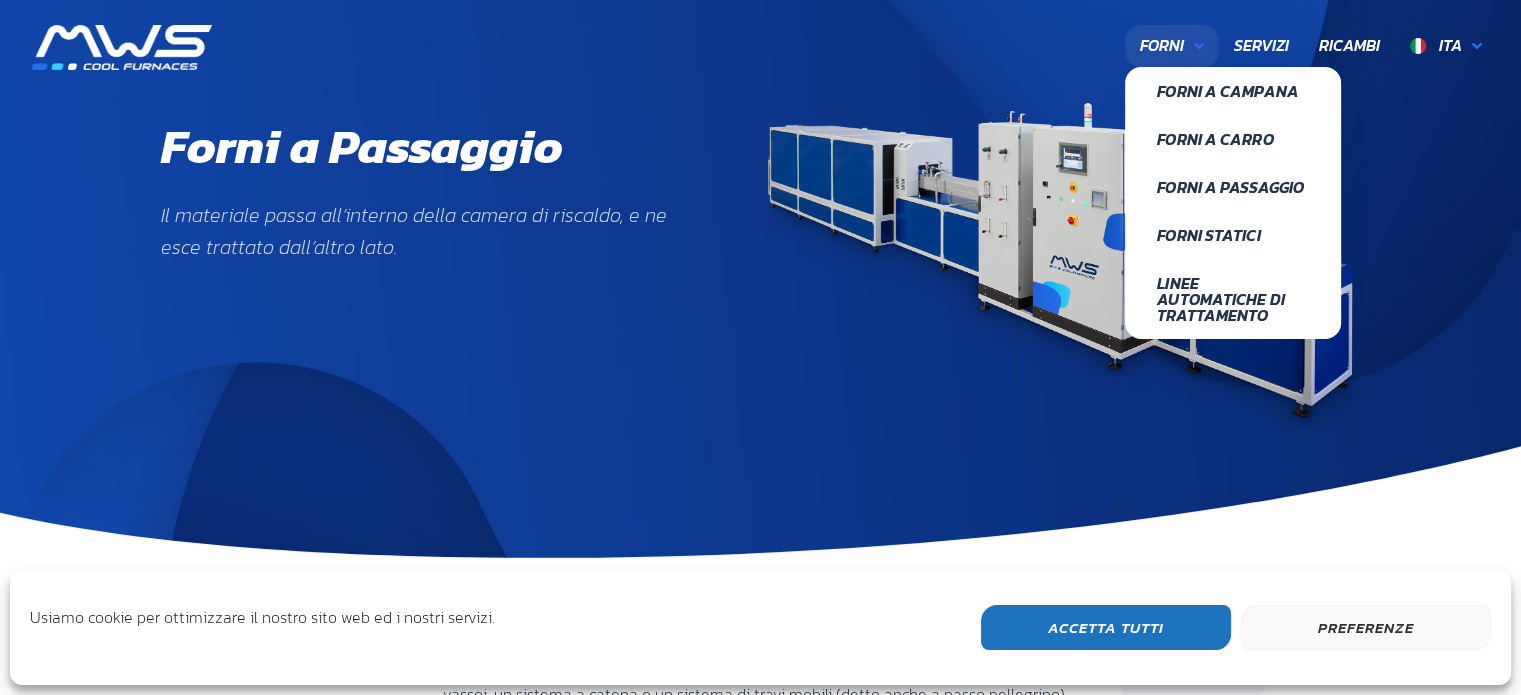 click at bounding box center [1199, 46] 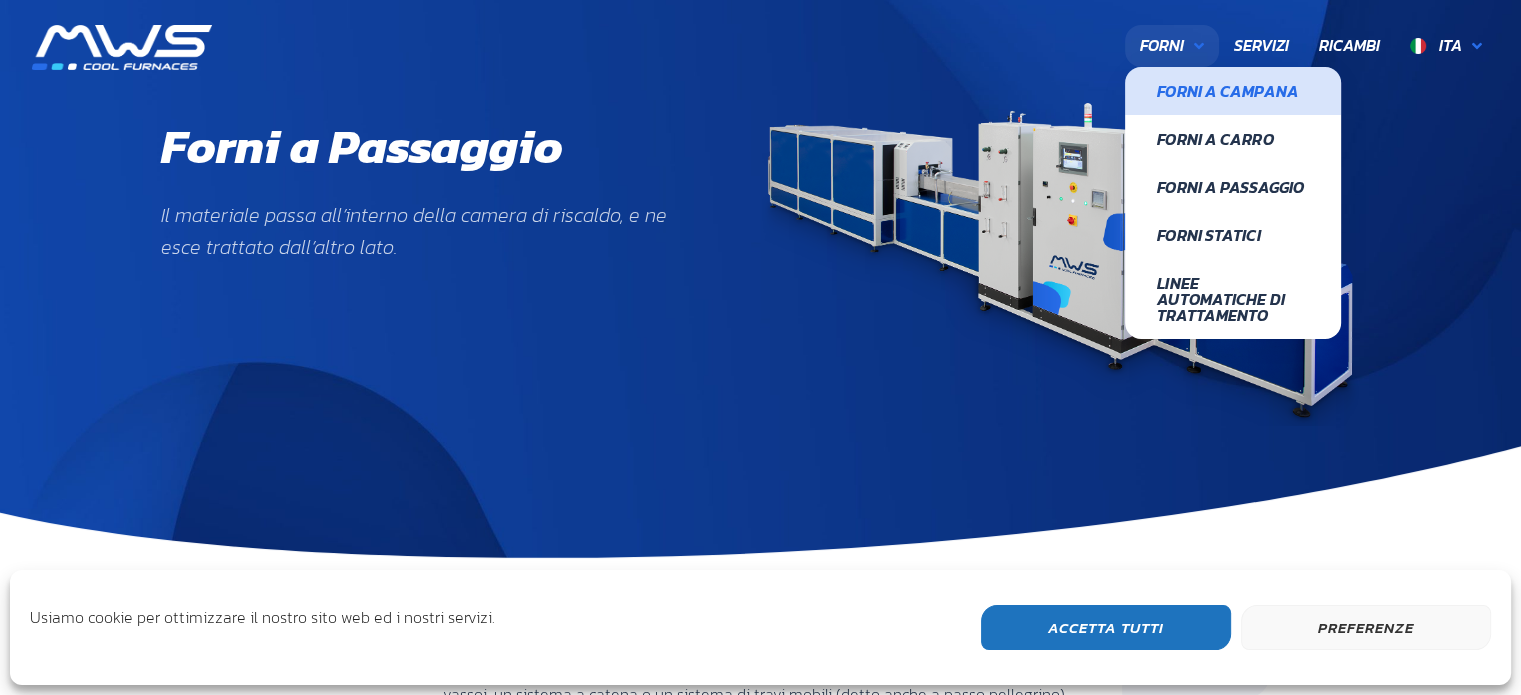 click on "Forni a Campana" at bounding box center (1233, 91) 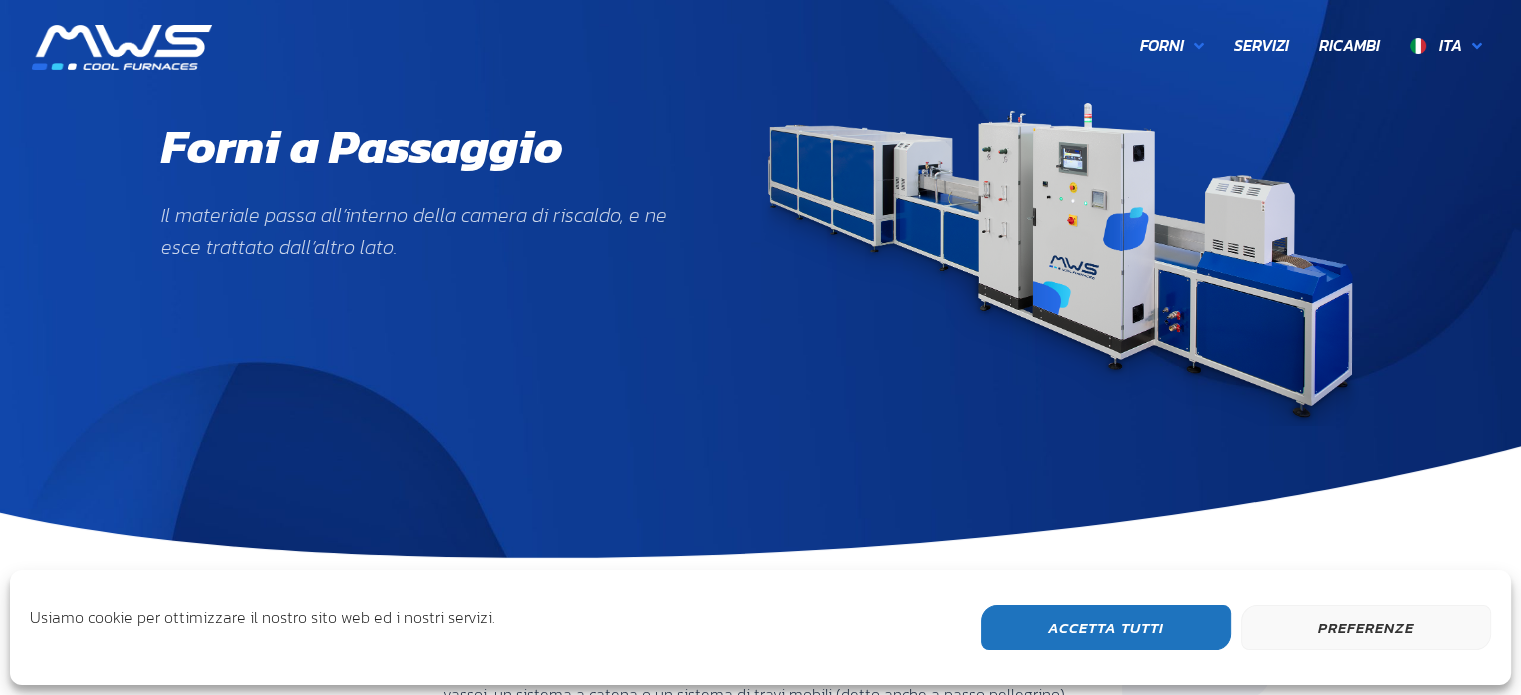 click at bounding box center (122, 47) 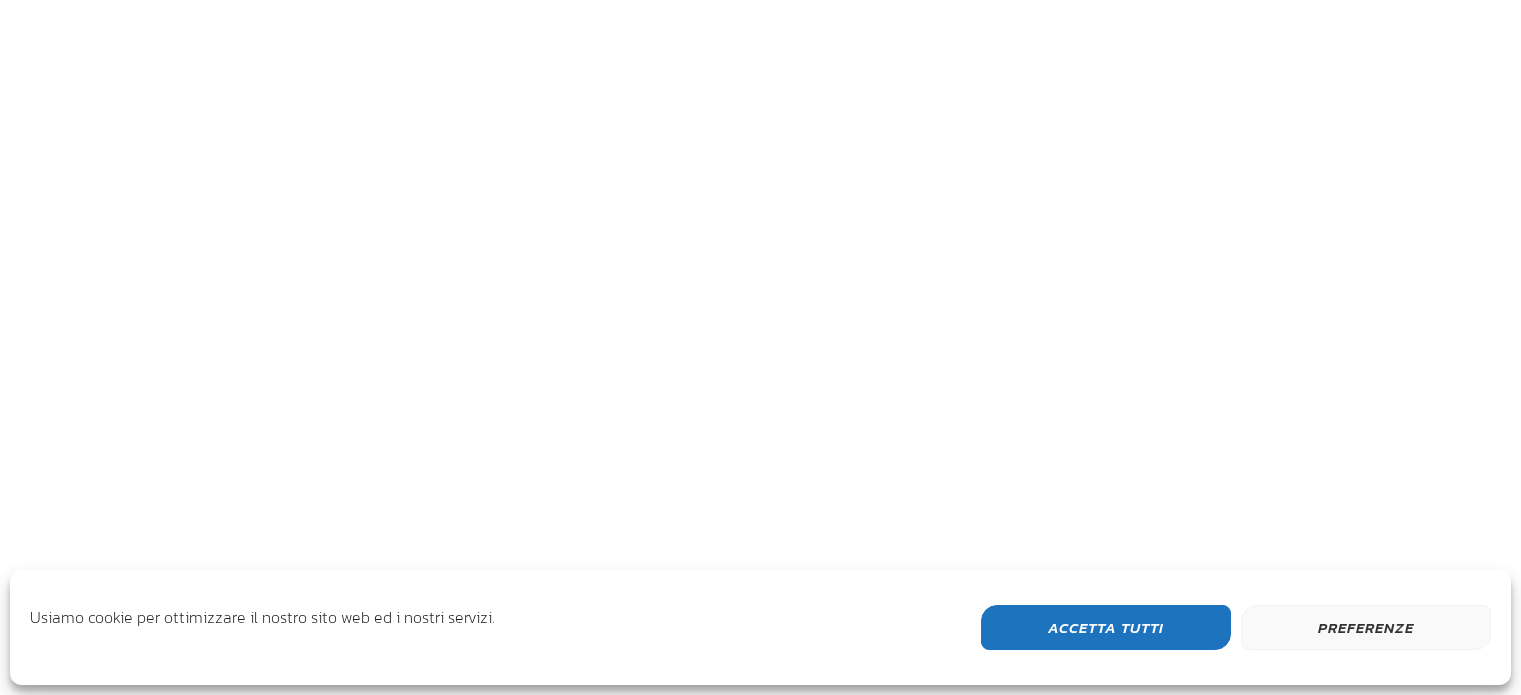 scroll, scrollTop: 0, scrollLeft: 0, axis: both 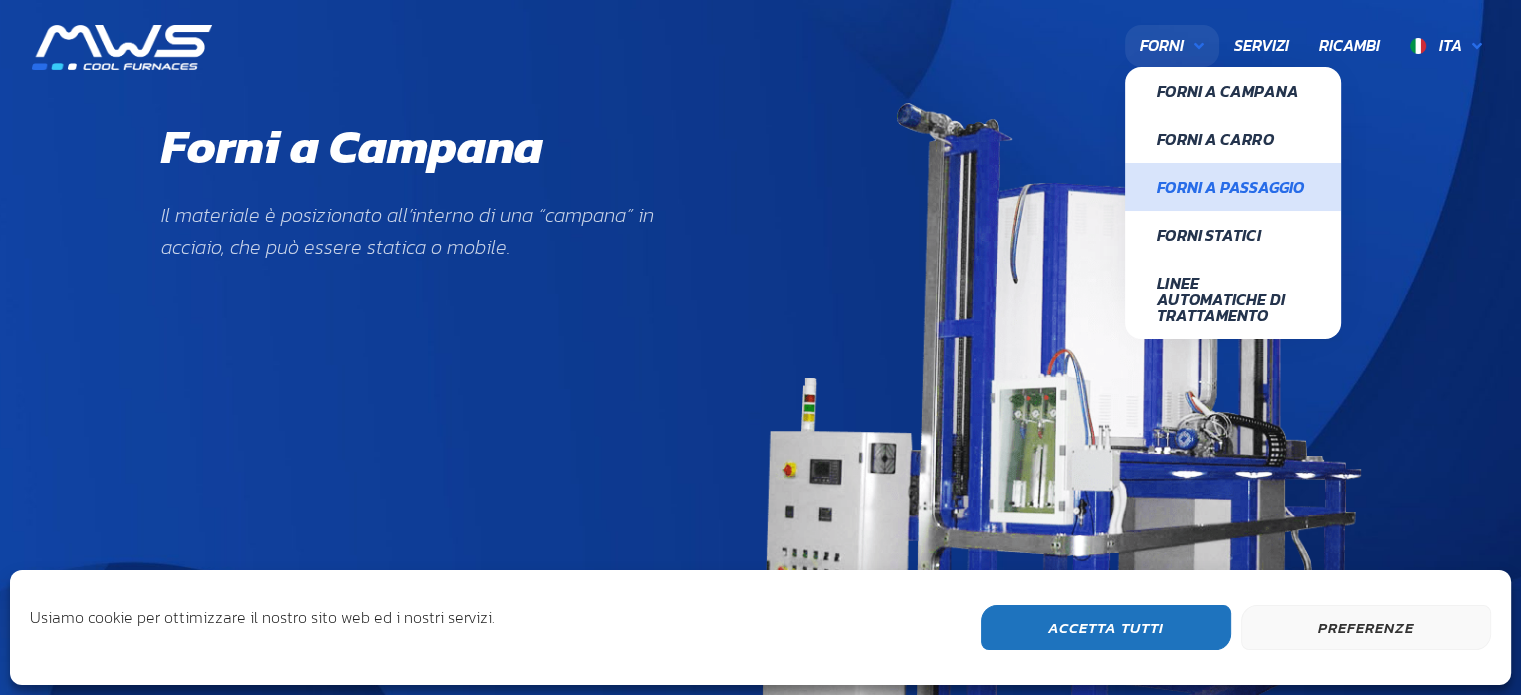 click on "Forni a Passaggio" at bounding box center [1233, 187] 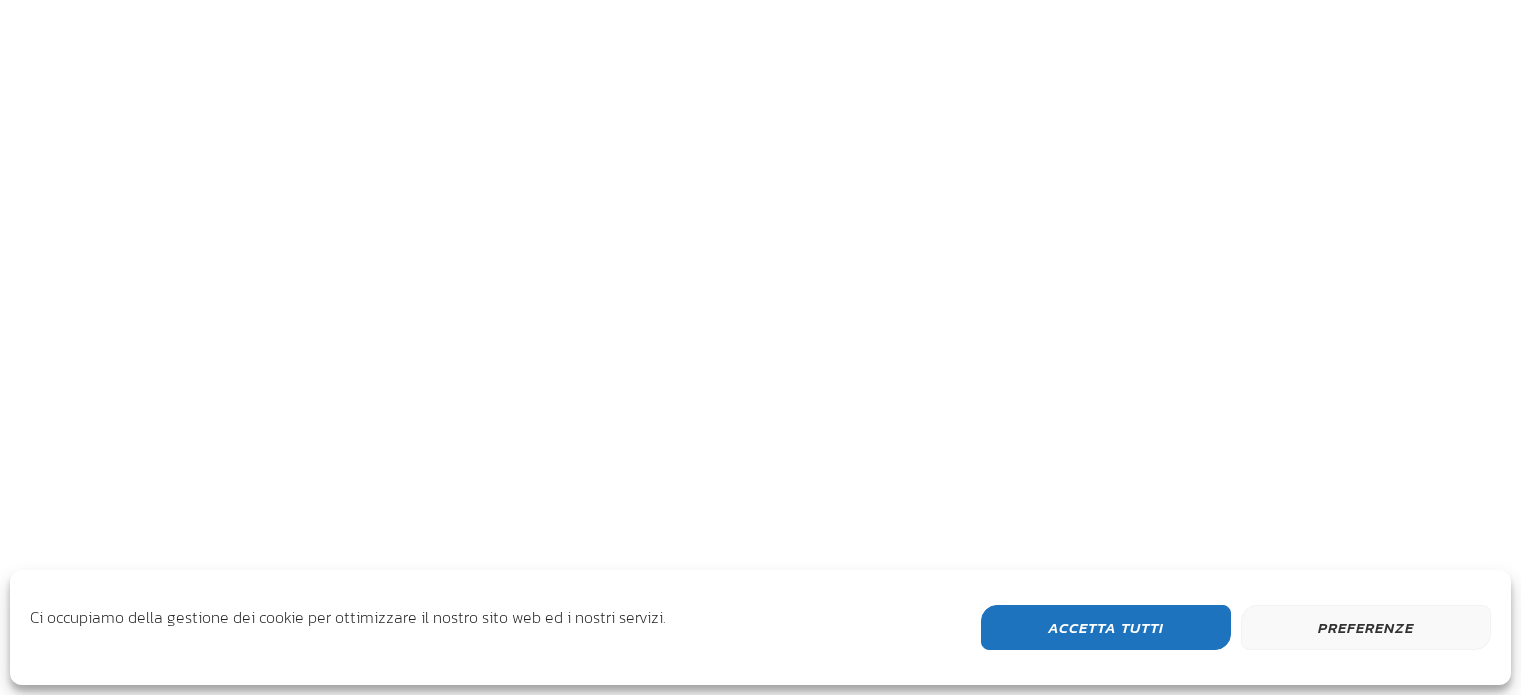 scroll, scrollTop: 0, scrollLeft: 0, axis: both 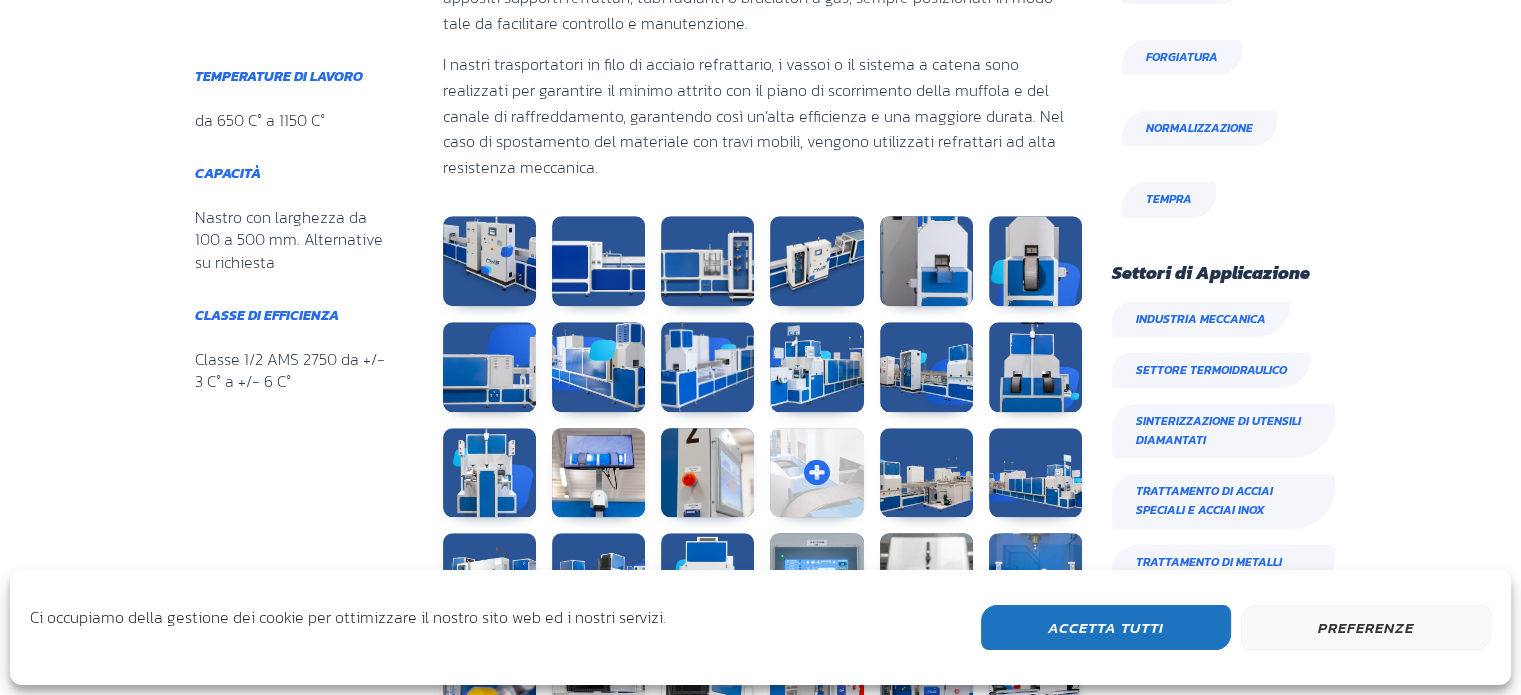 click at bounding box center (816, 473) 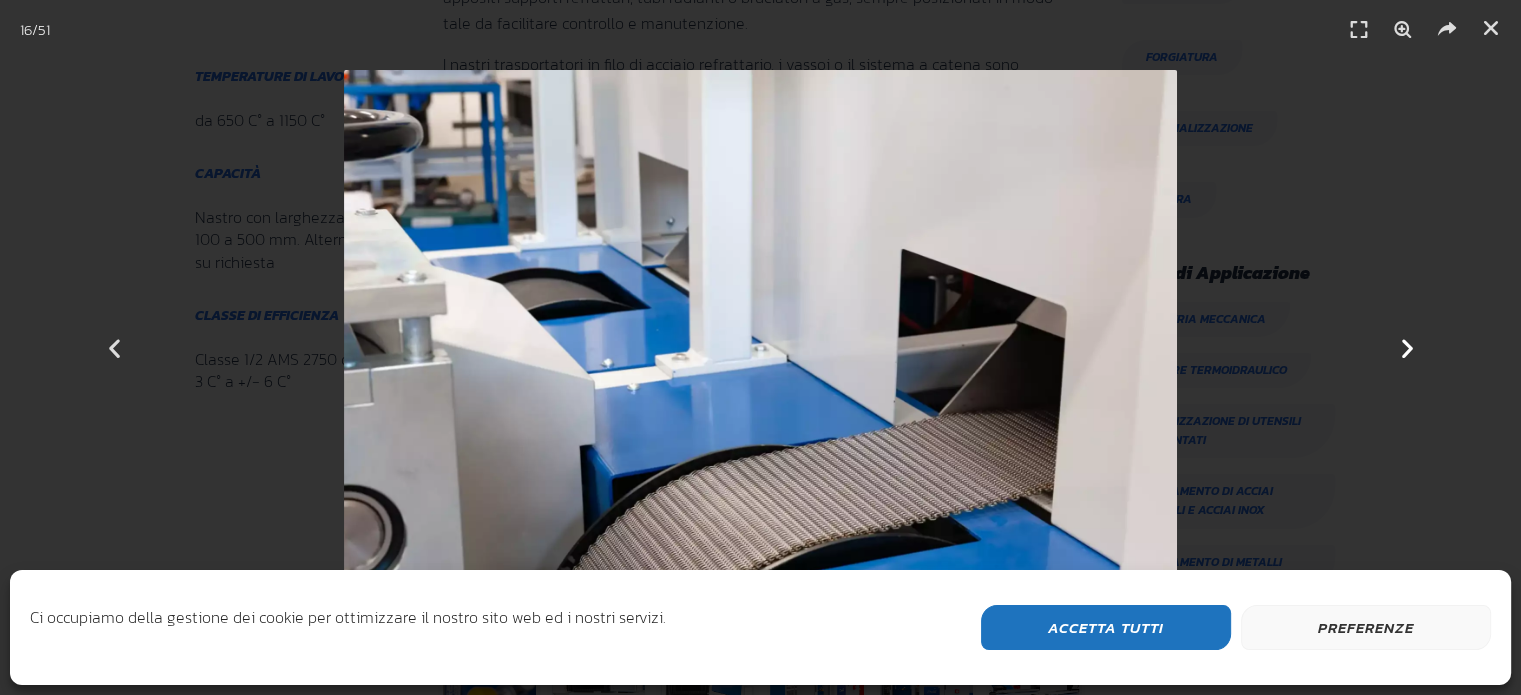click at bounding box center [1406, 347] 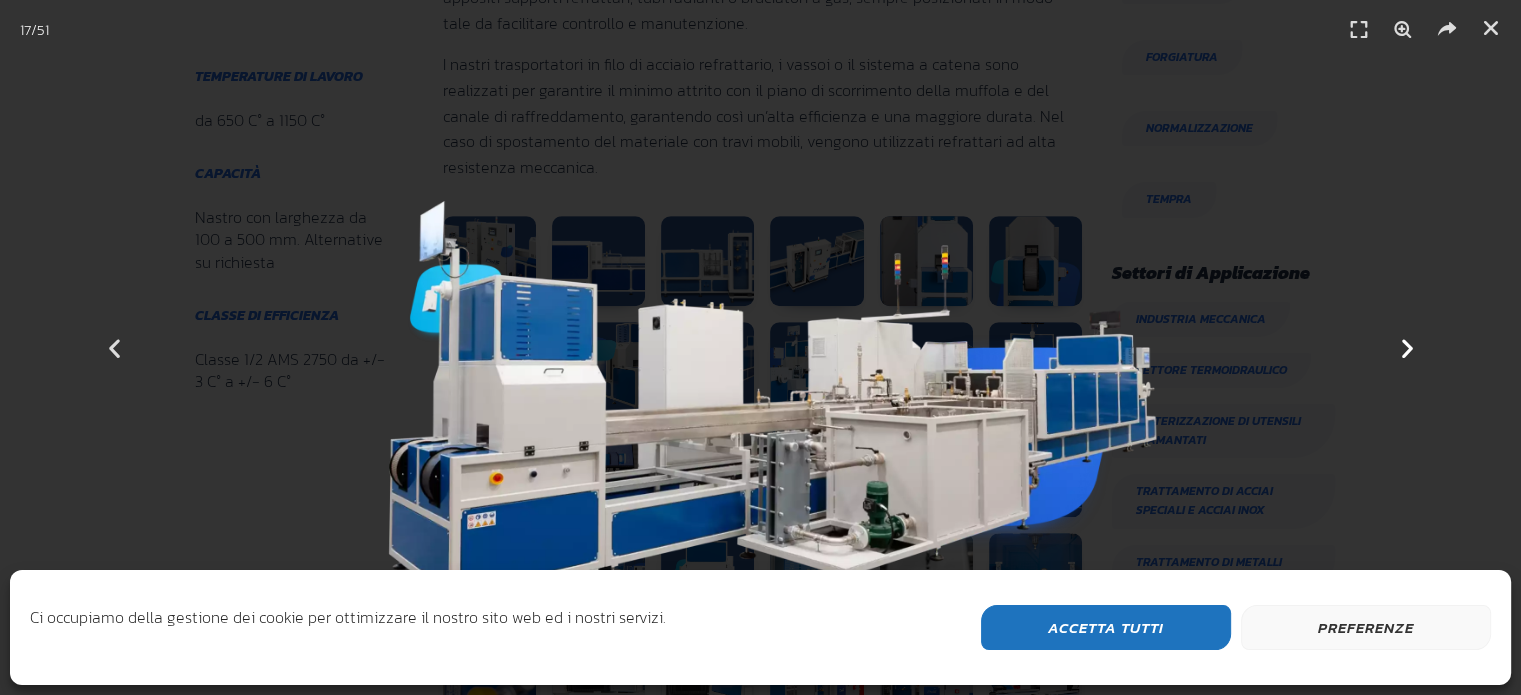 click at bounding box center [1406, 347] 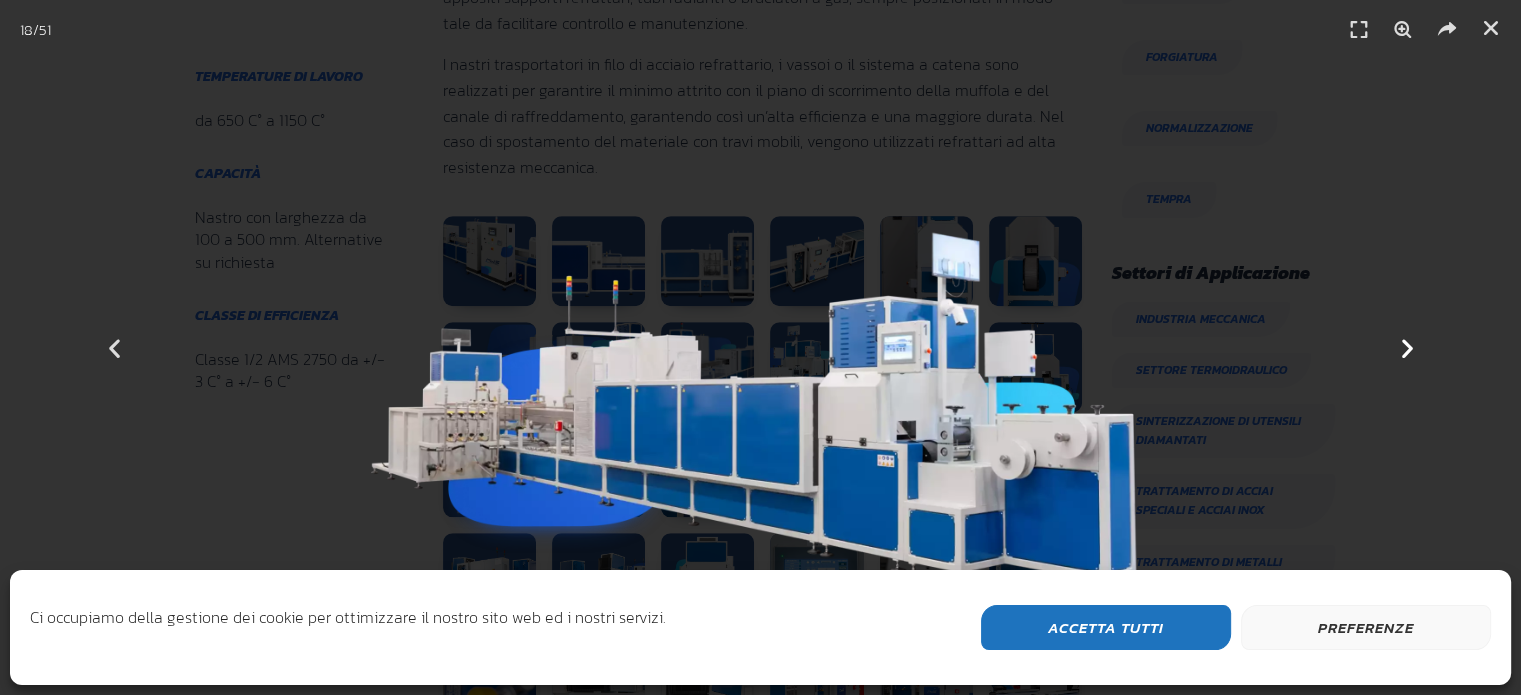 click at bounding box center (1406, 347) 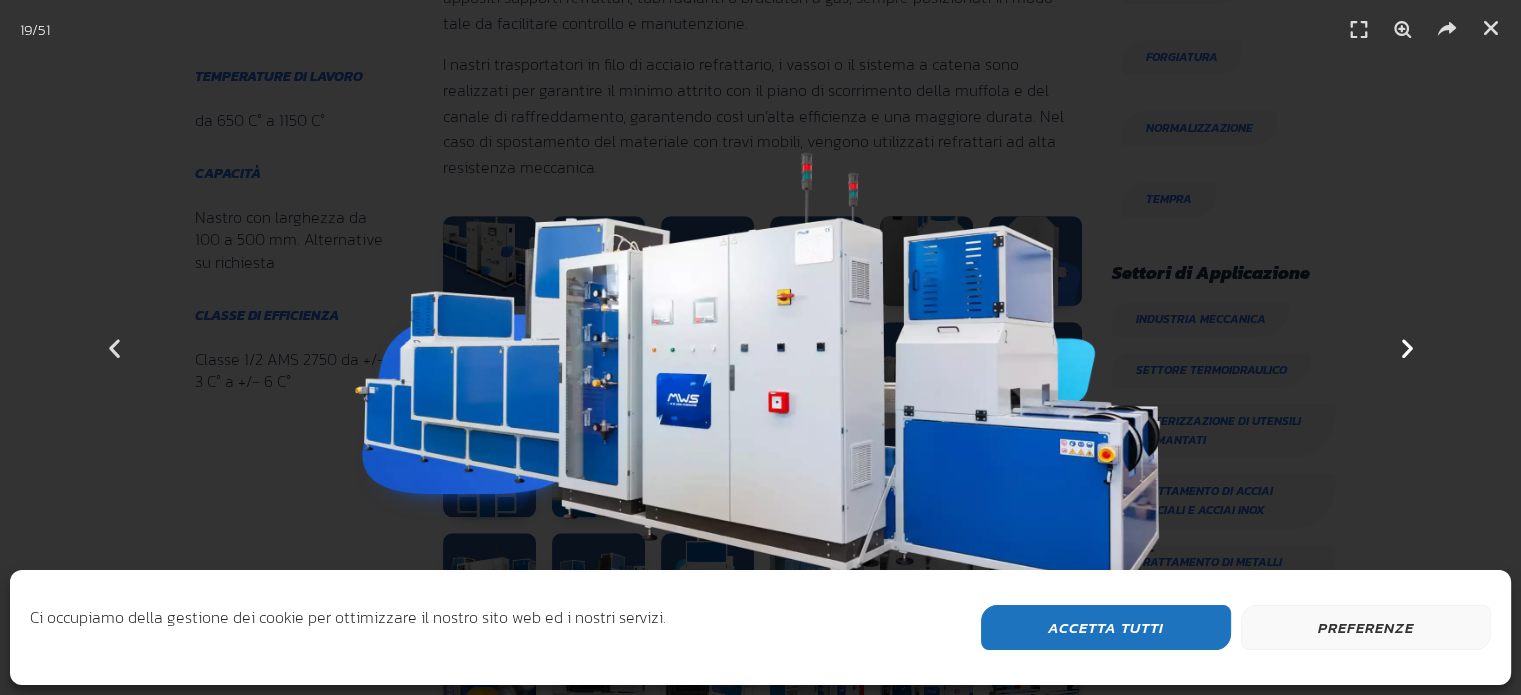 click at bounding box center [1406, 347] 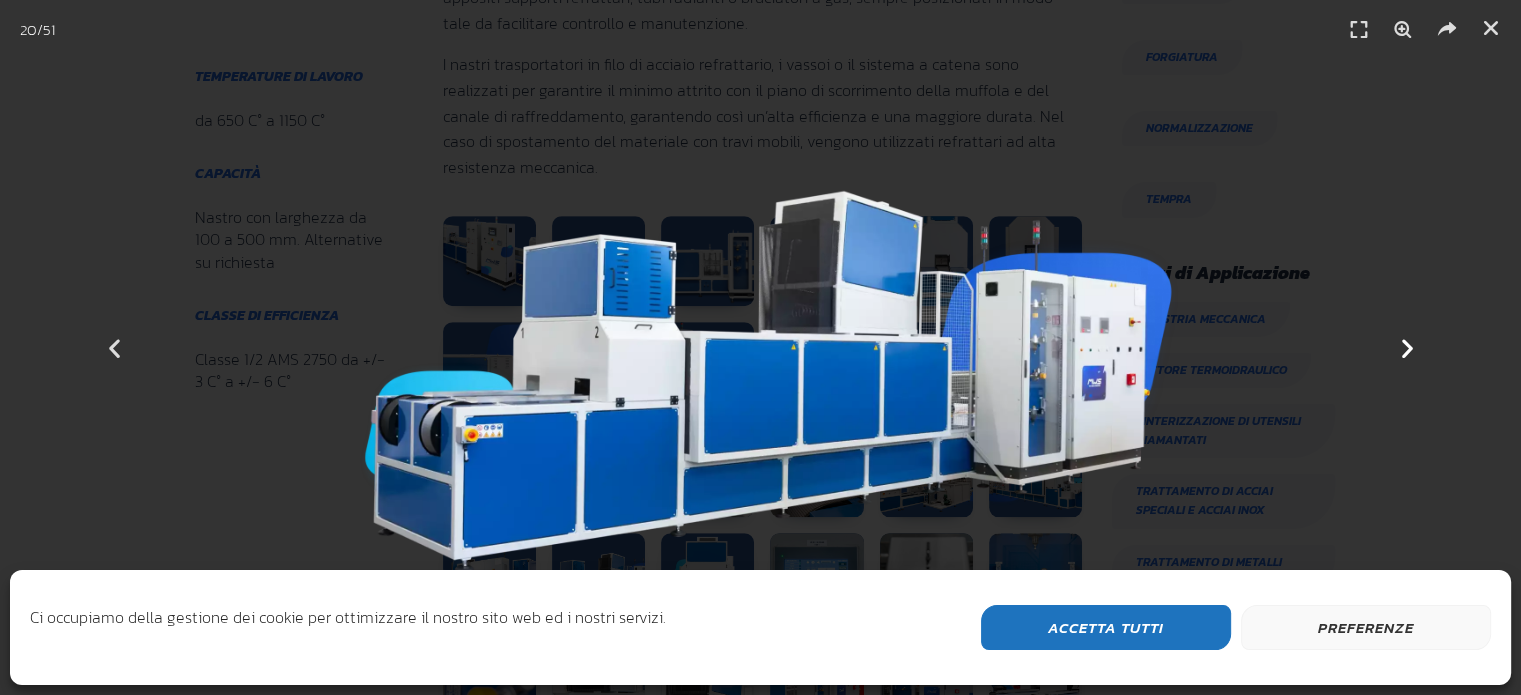 click at bounding box center [1406, 347] 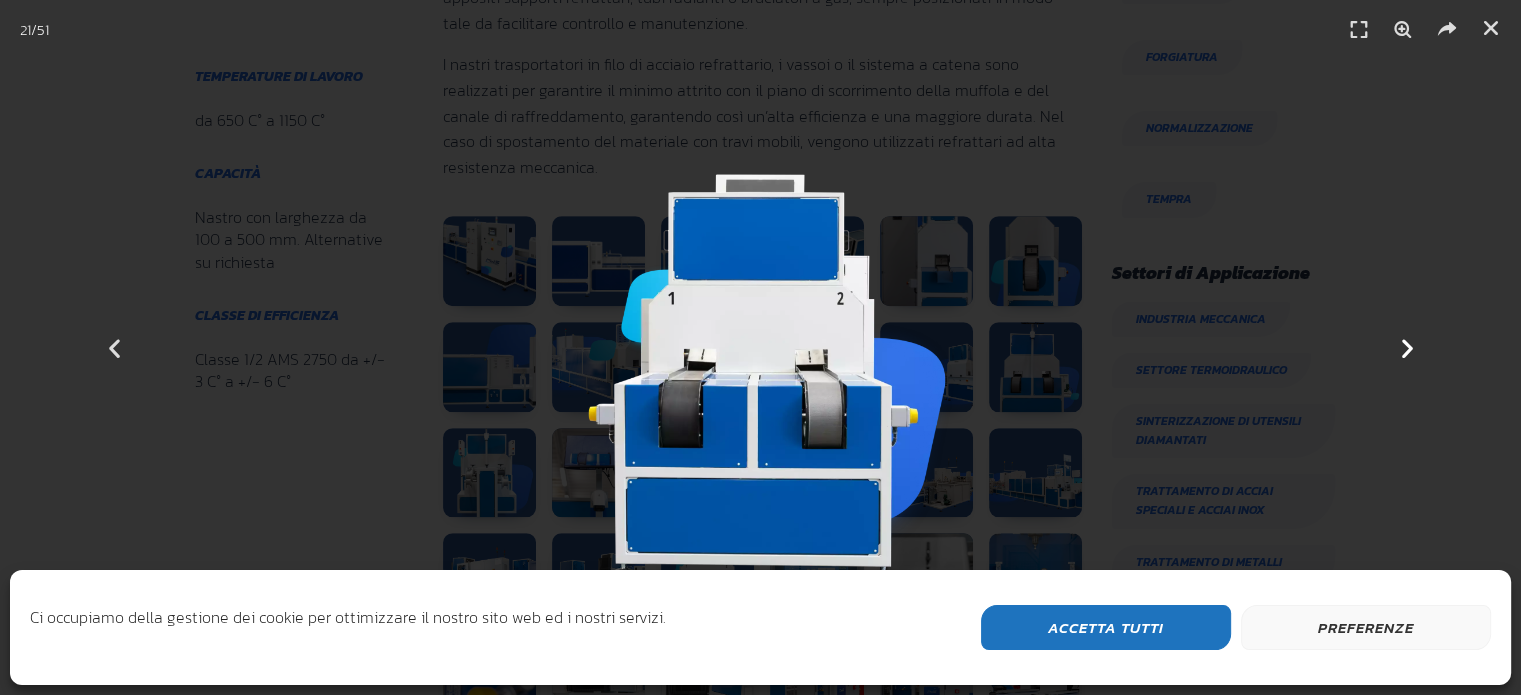 click at bounding box center [1406, 347] 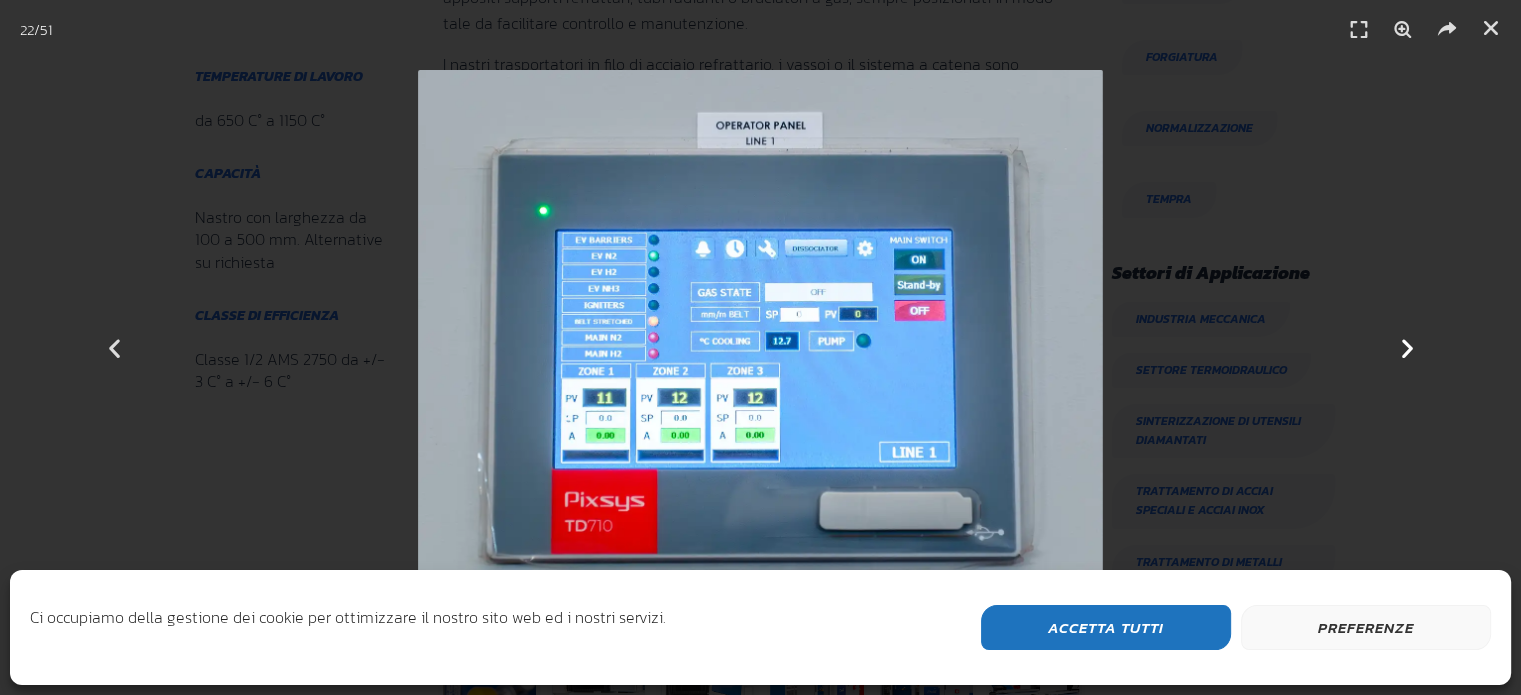 click at bounding box center (1406, 347) 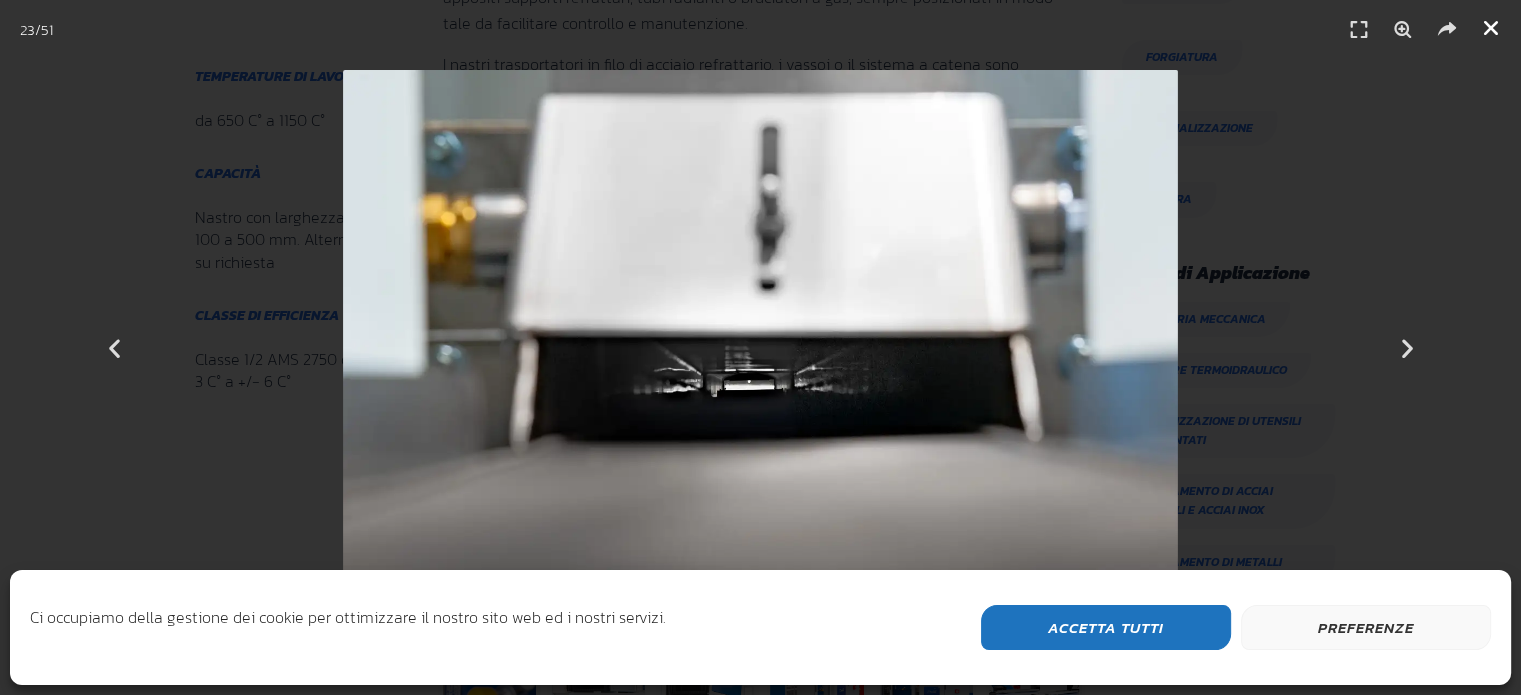click at bounding box center [1491, 28] 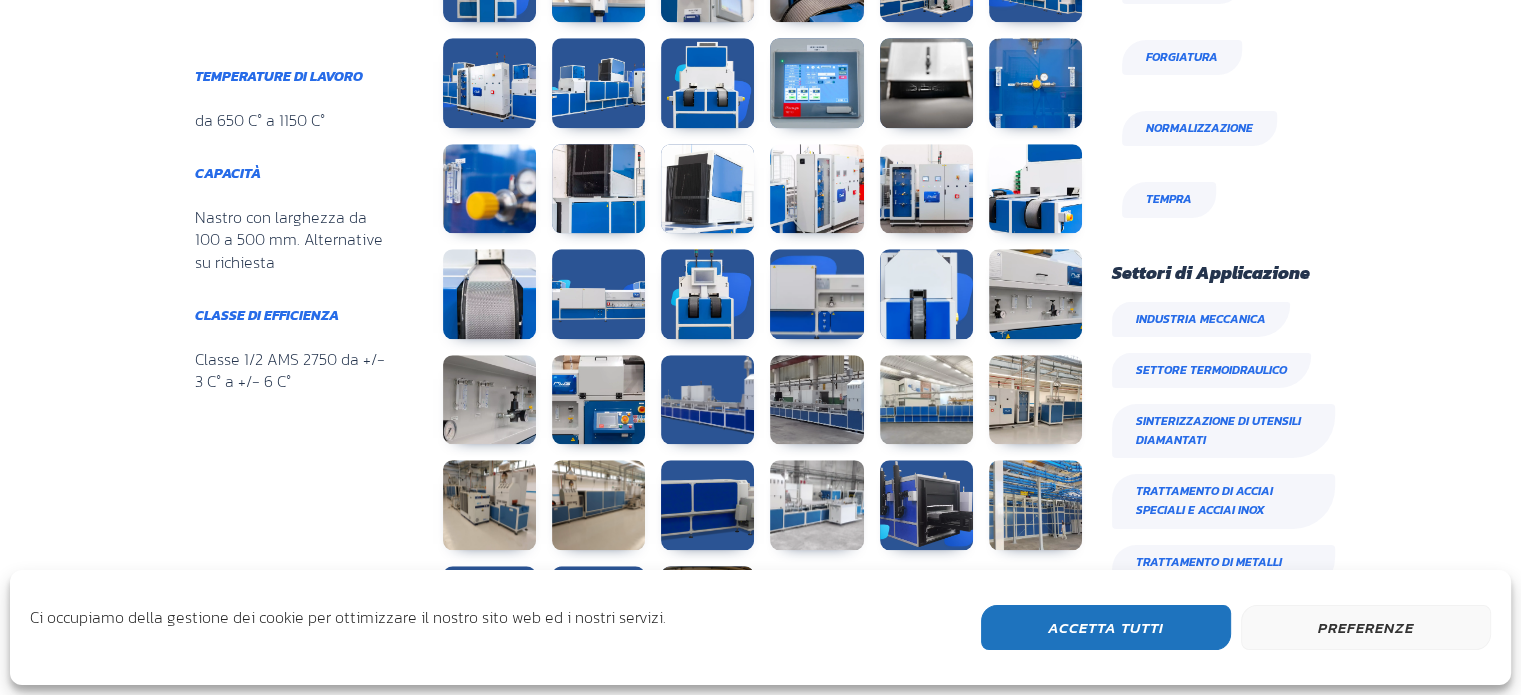 scroll, scrollTop: 1600, scrollLeft: 0, axis: vertical 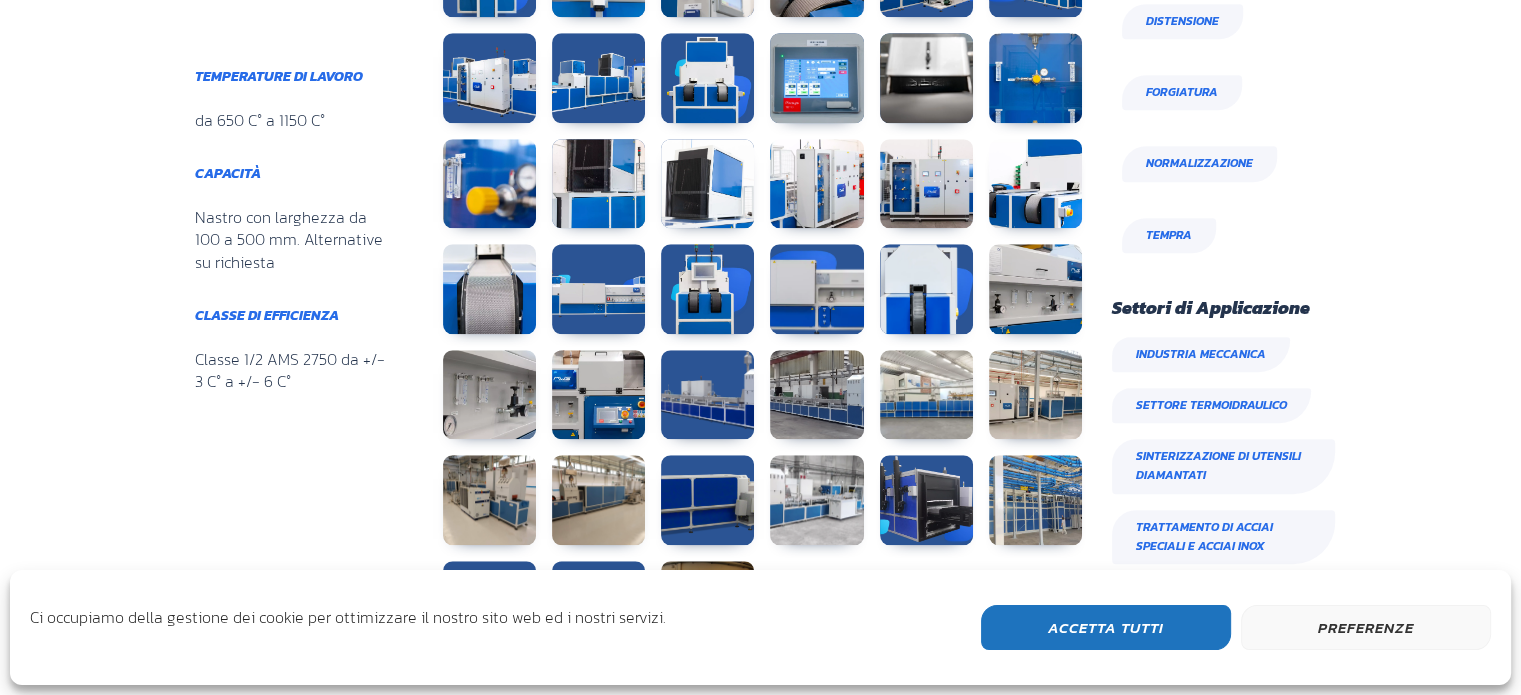 click at bounding box center (926, 500) 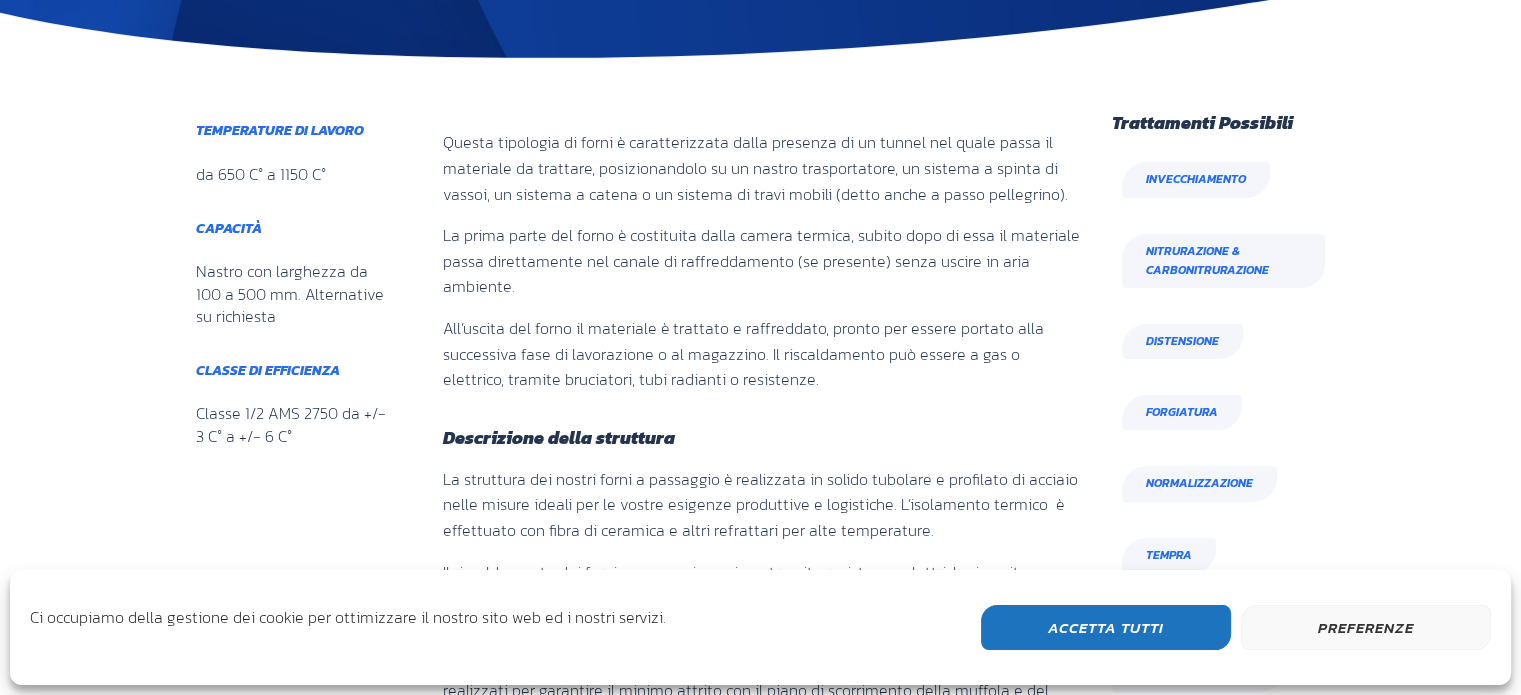 scroll, scrollTop: 768, scrollLeft: 0, axis: vertical 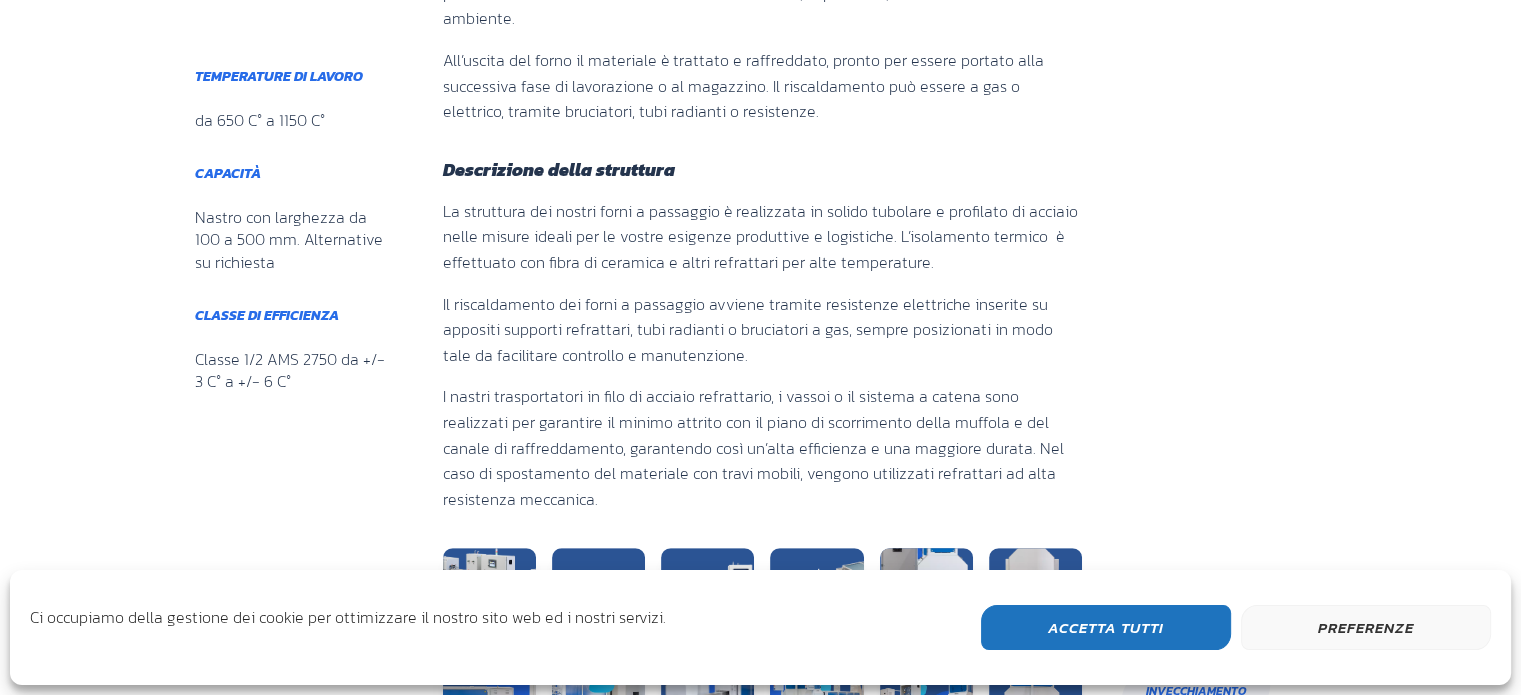 click at bounding box center (926, 1332) 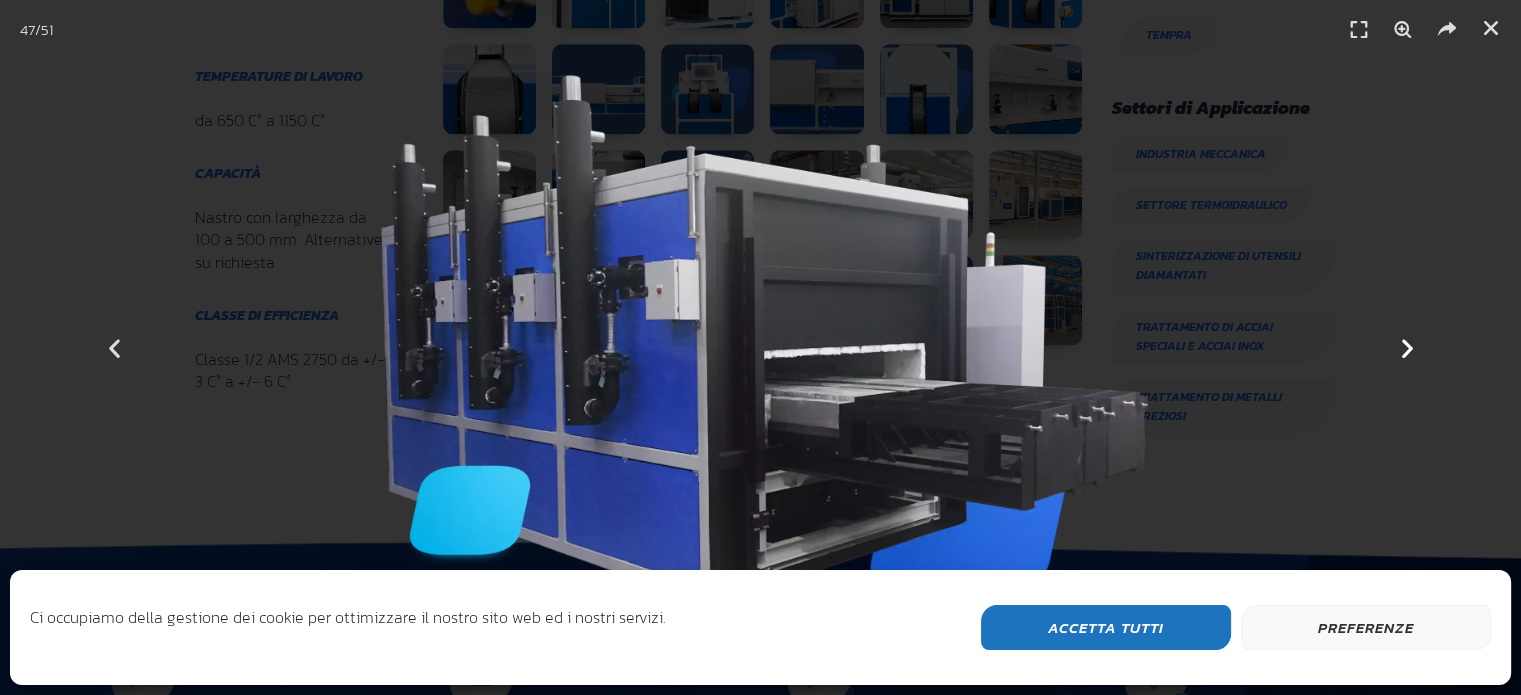 click at bounding box center [760, 347] 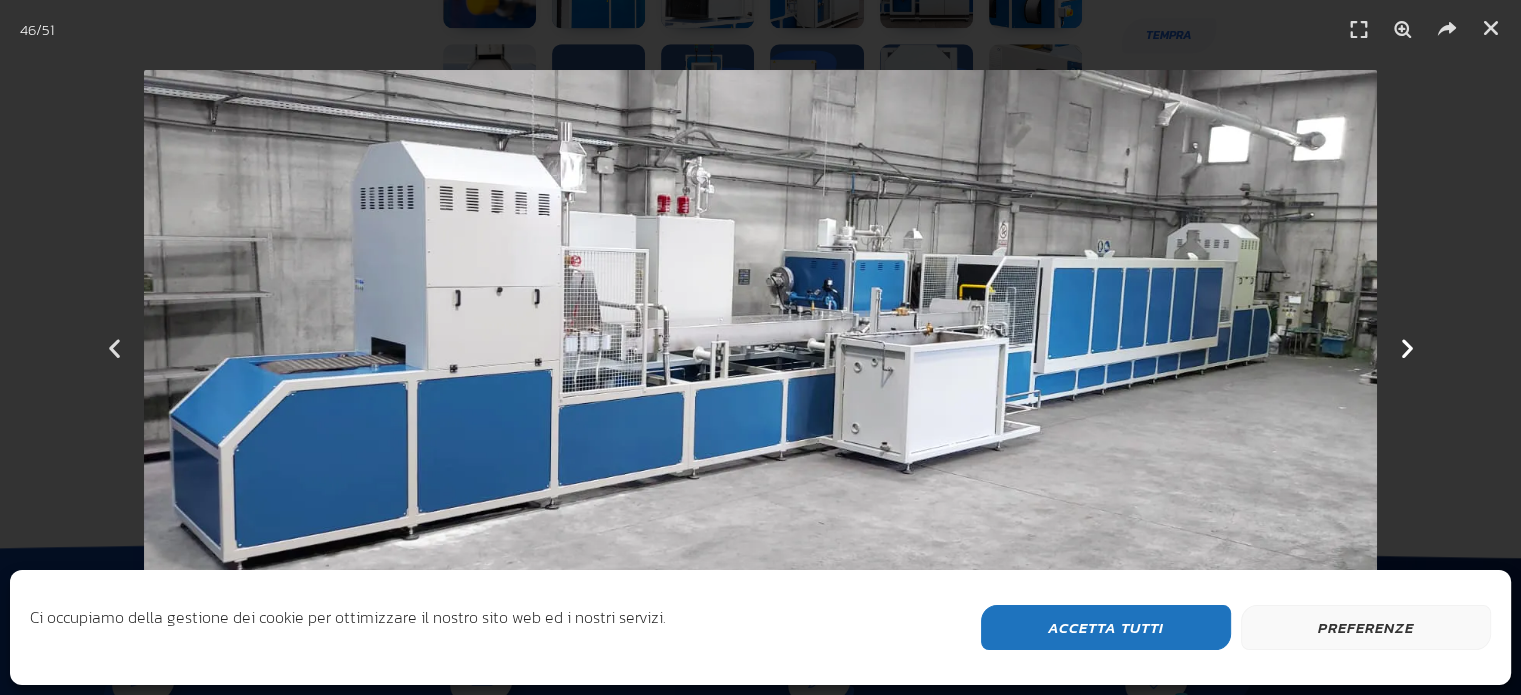 click at bounding box center (1406, 347) 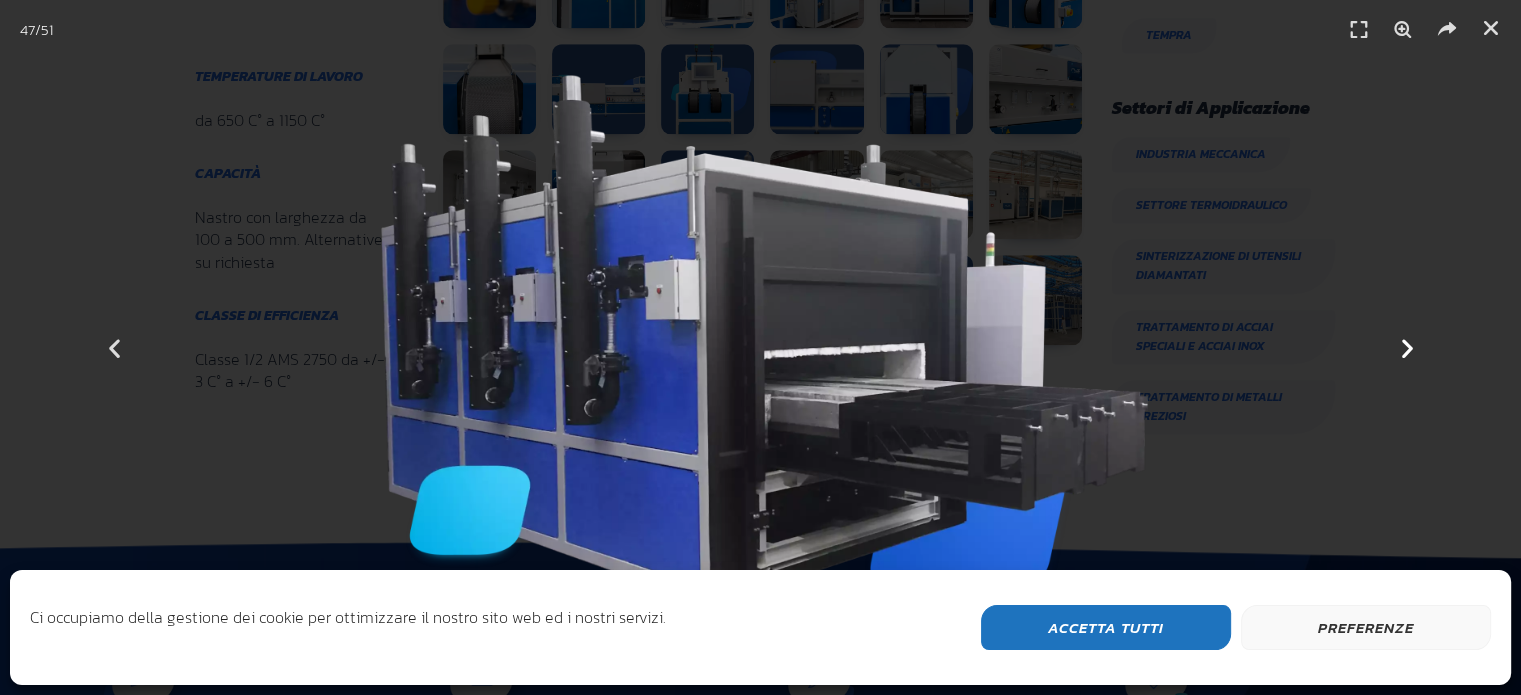 click at bounding box center [1406, 347] 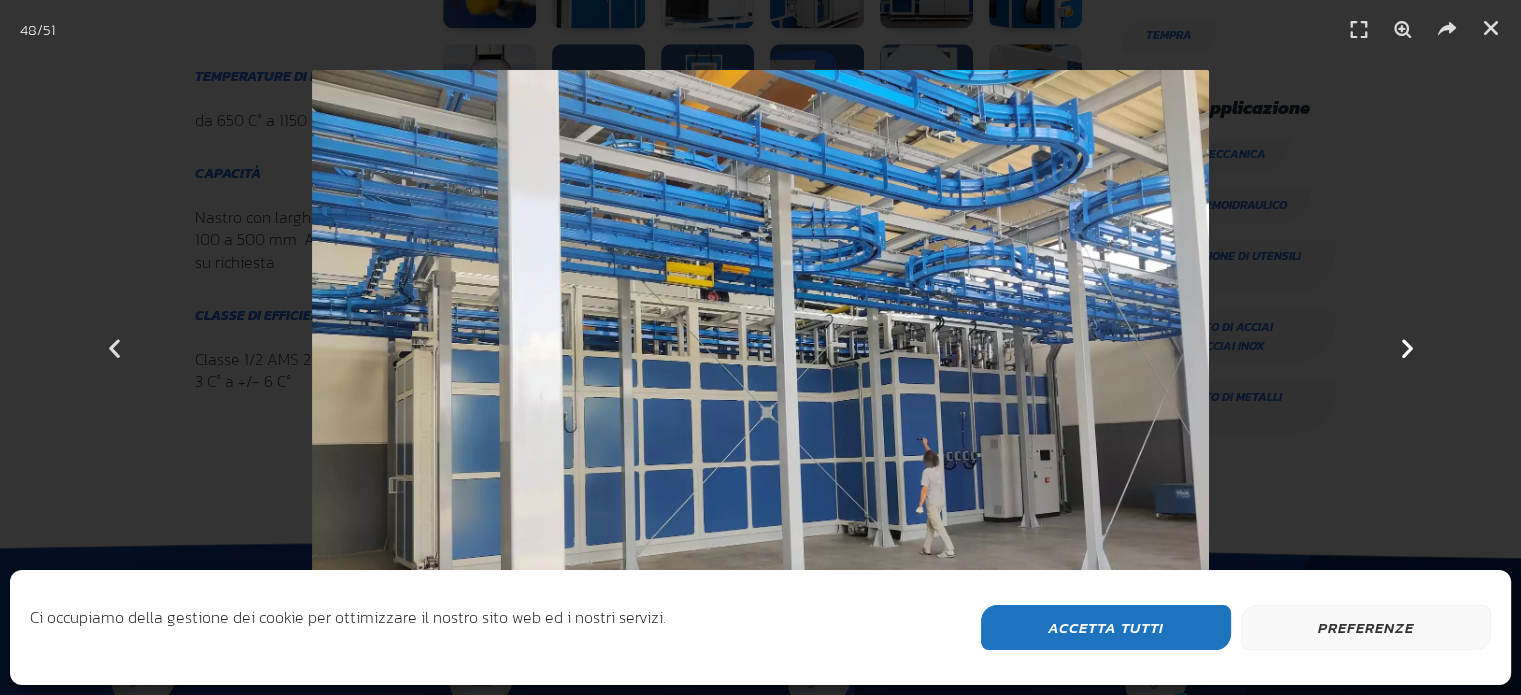 click at bounding box center (1406, 347) 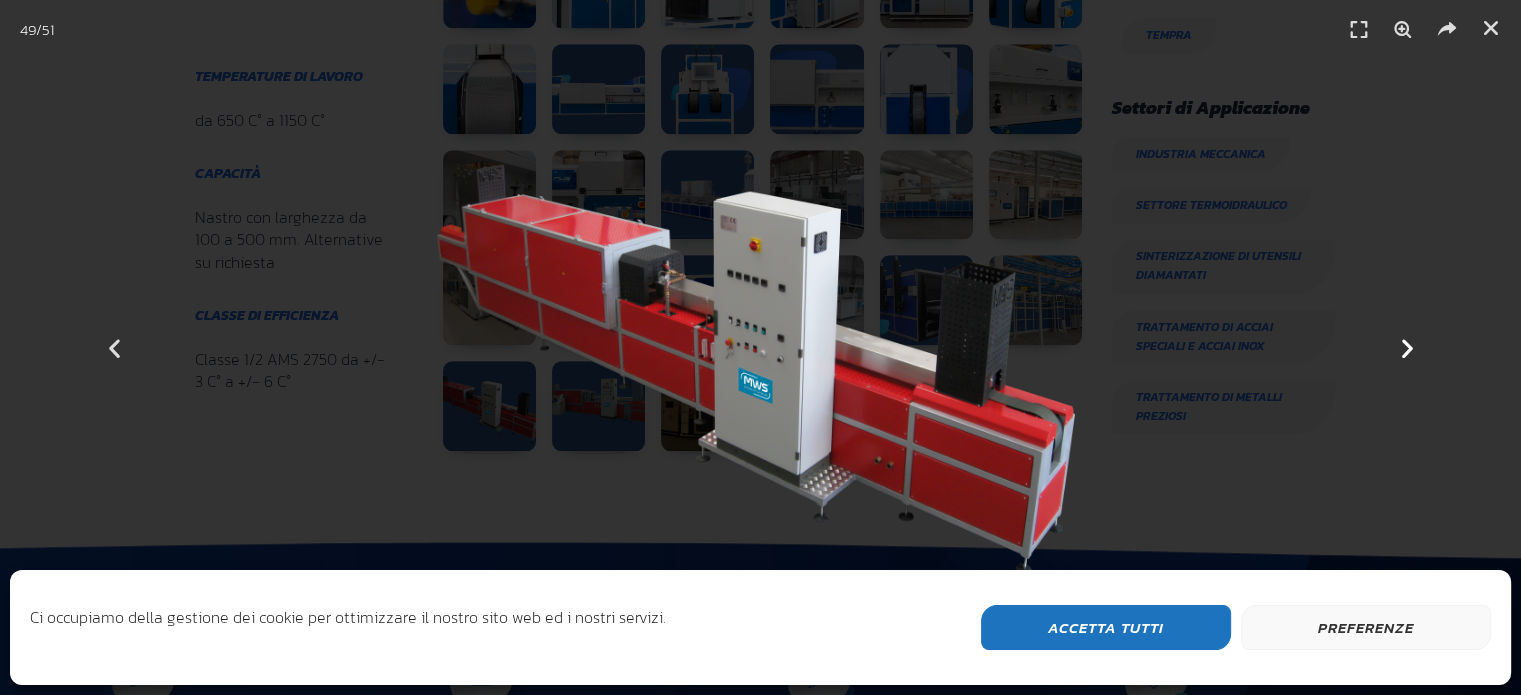 click at bounding box center (1406, 347) 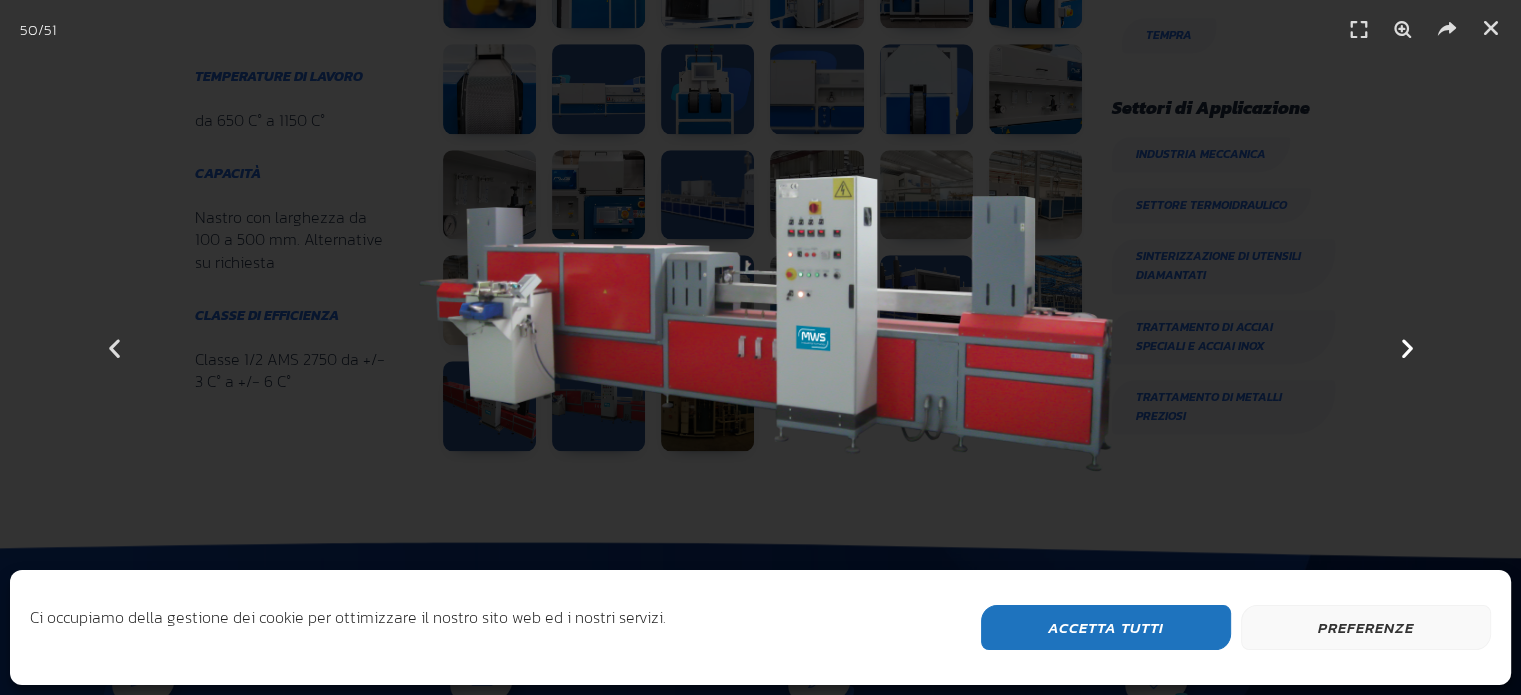 click at bounding box center [1406, 347] 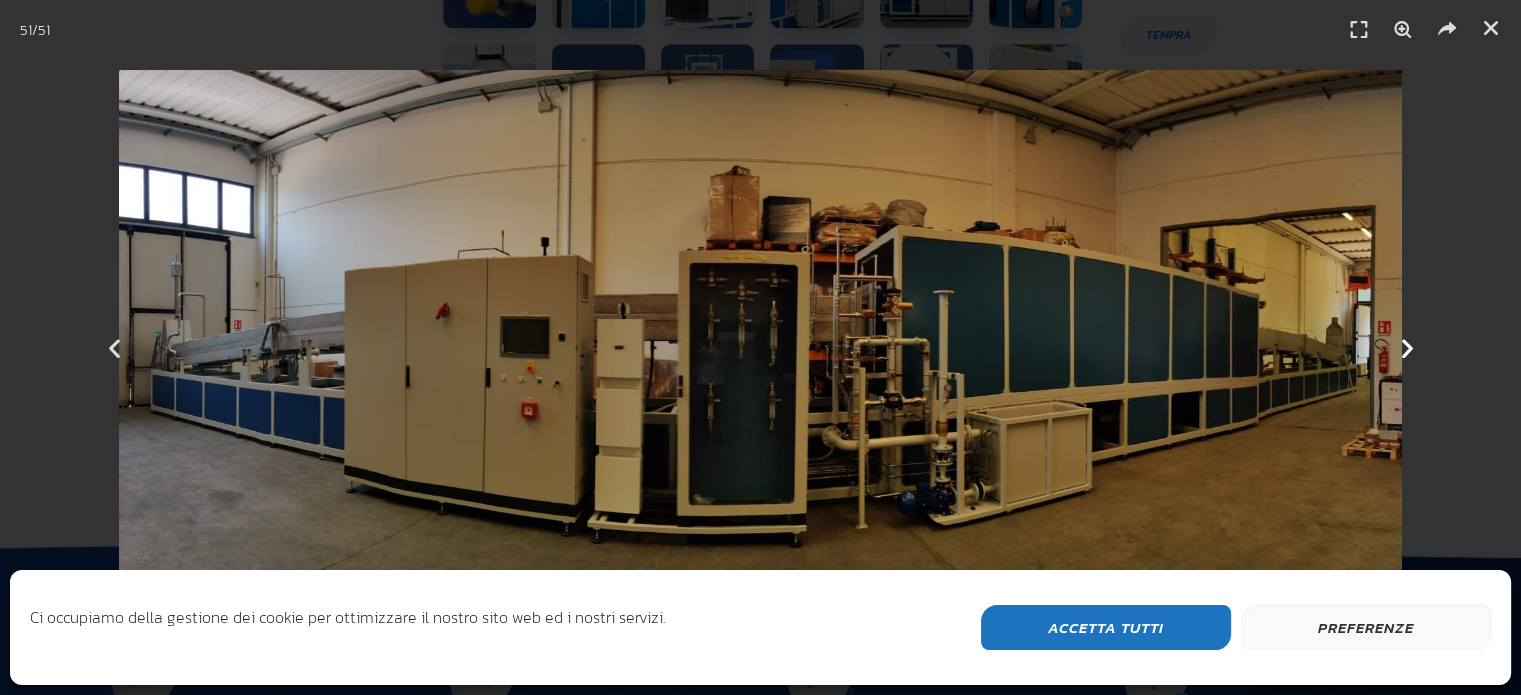 click at bounding box center (1406, 347) 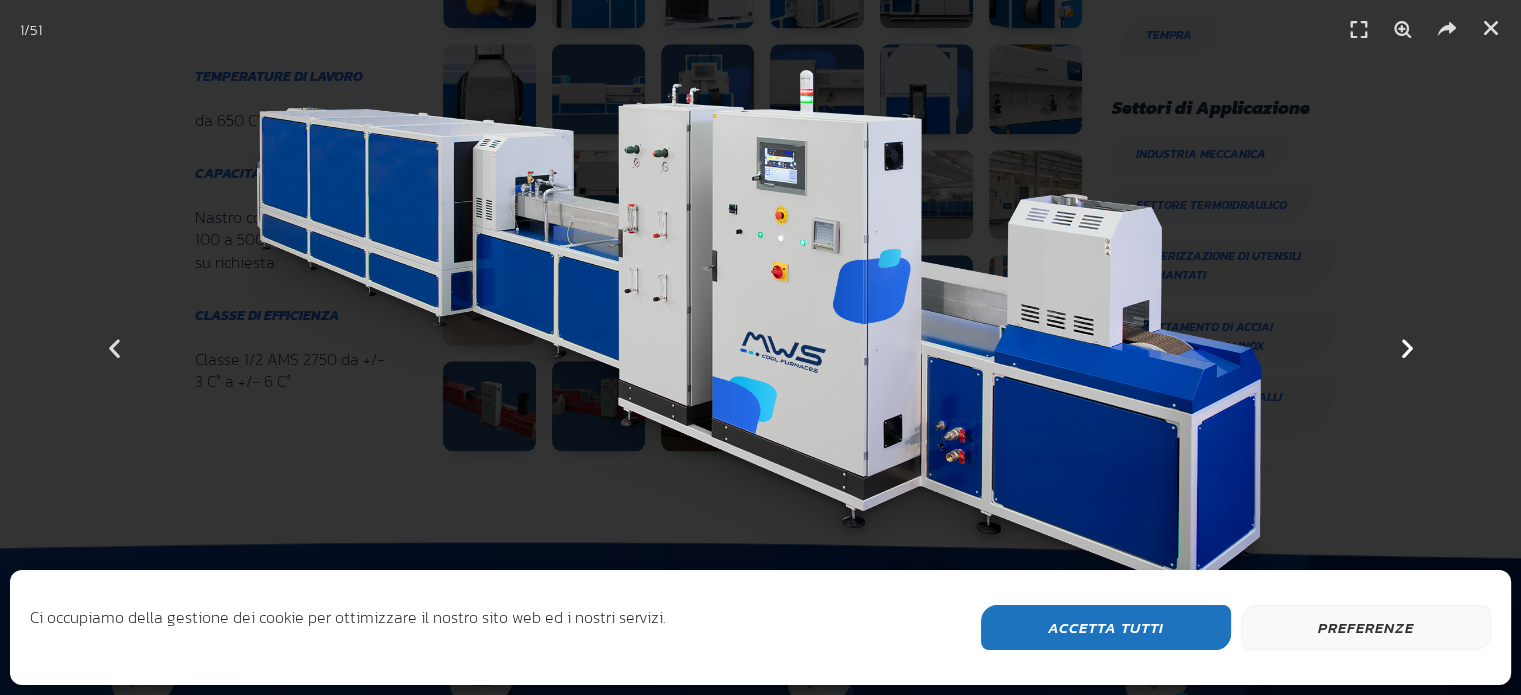 click at bounding box center [1406, 347] 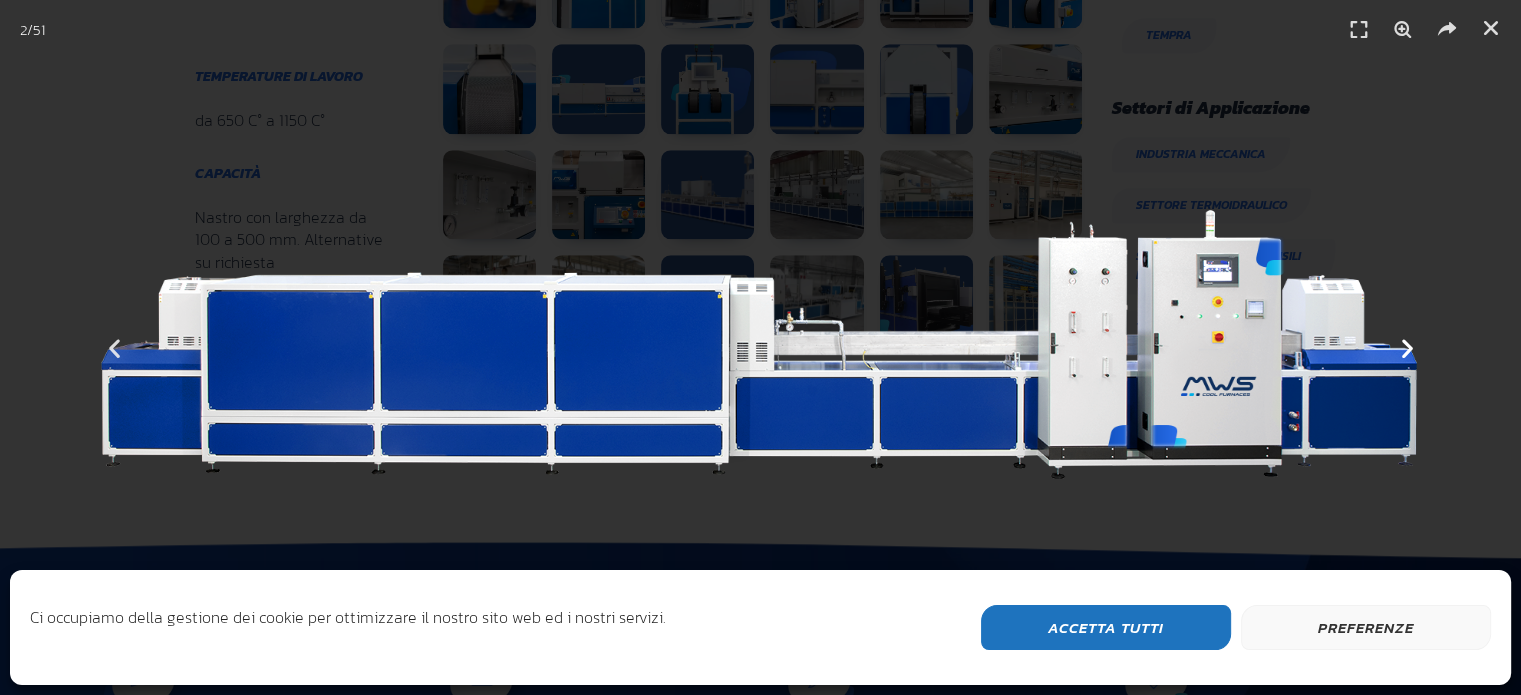click at bounding box center (1406, 347) 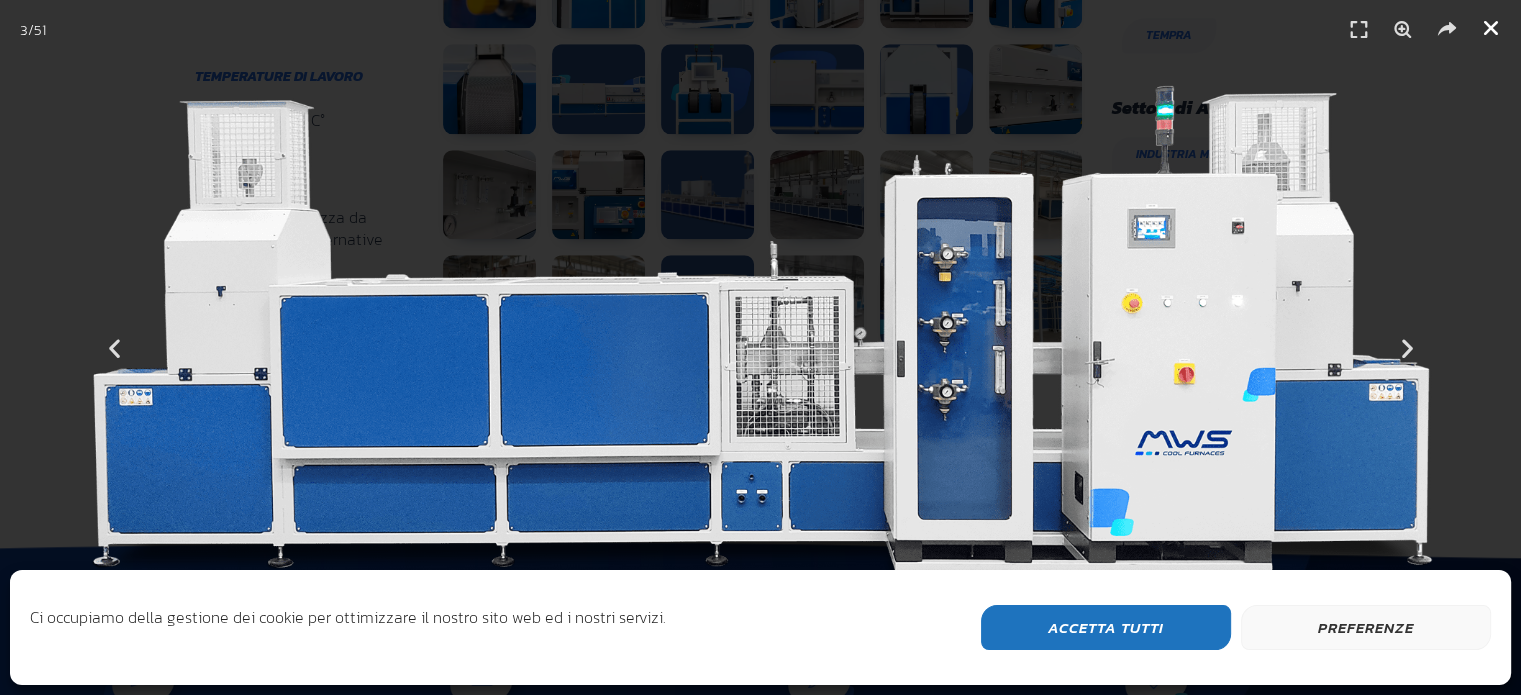 click at bounding box center [1491, 28] 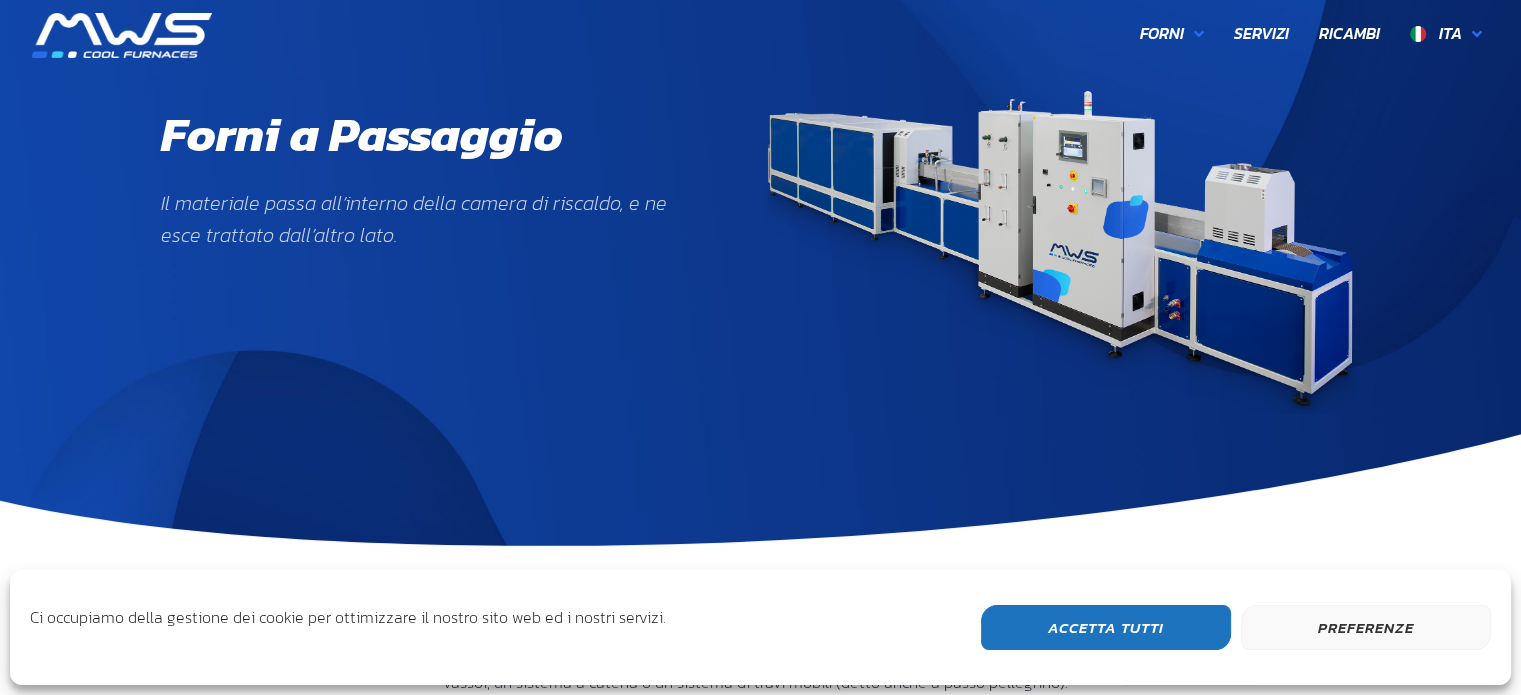 scroll, scrollTop: 0, scrollLeft: 0, axis: both 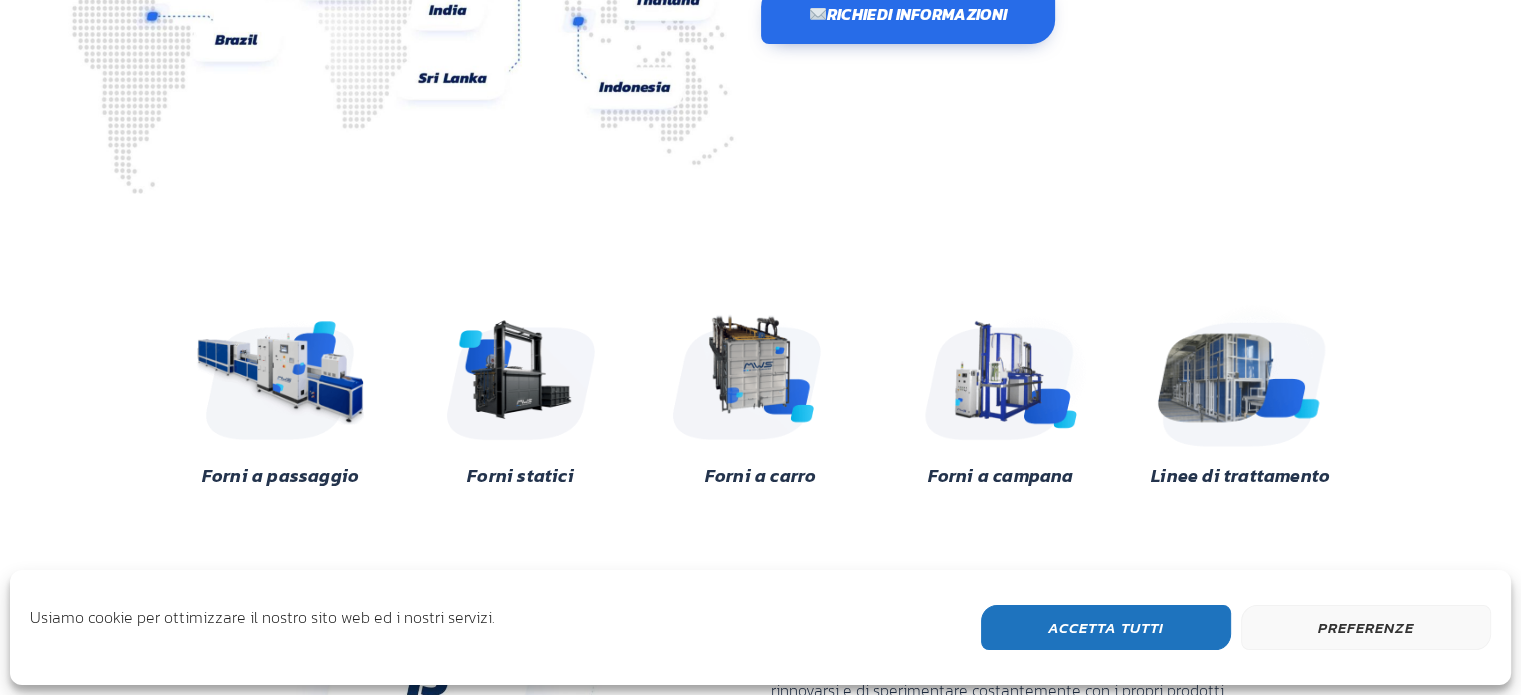 click at bounding box center (1241, 373) 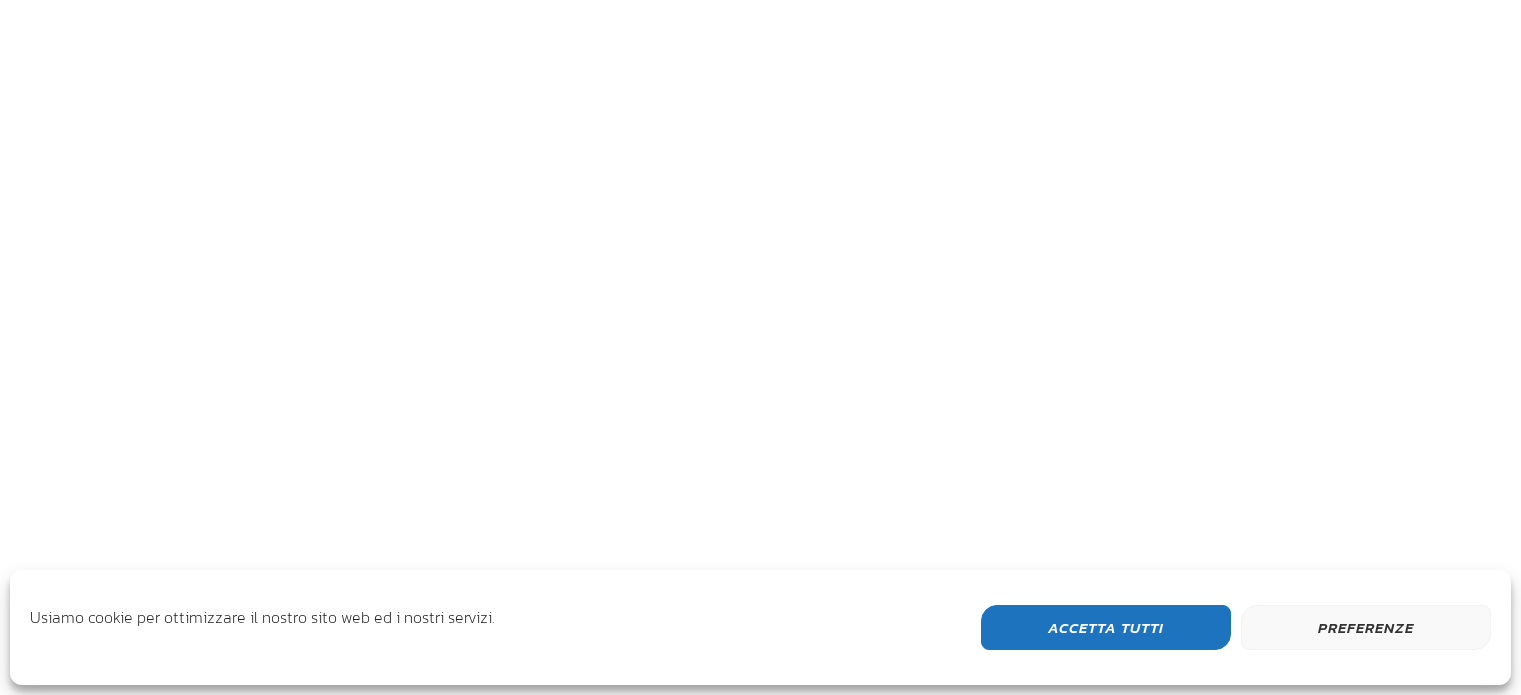 scroll, scrollTop: 0, scrollLeft: 0, axis: both 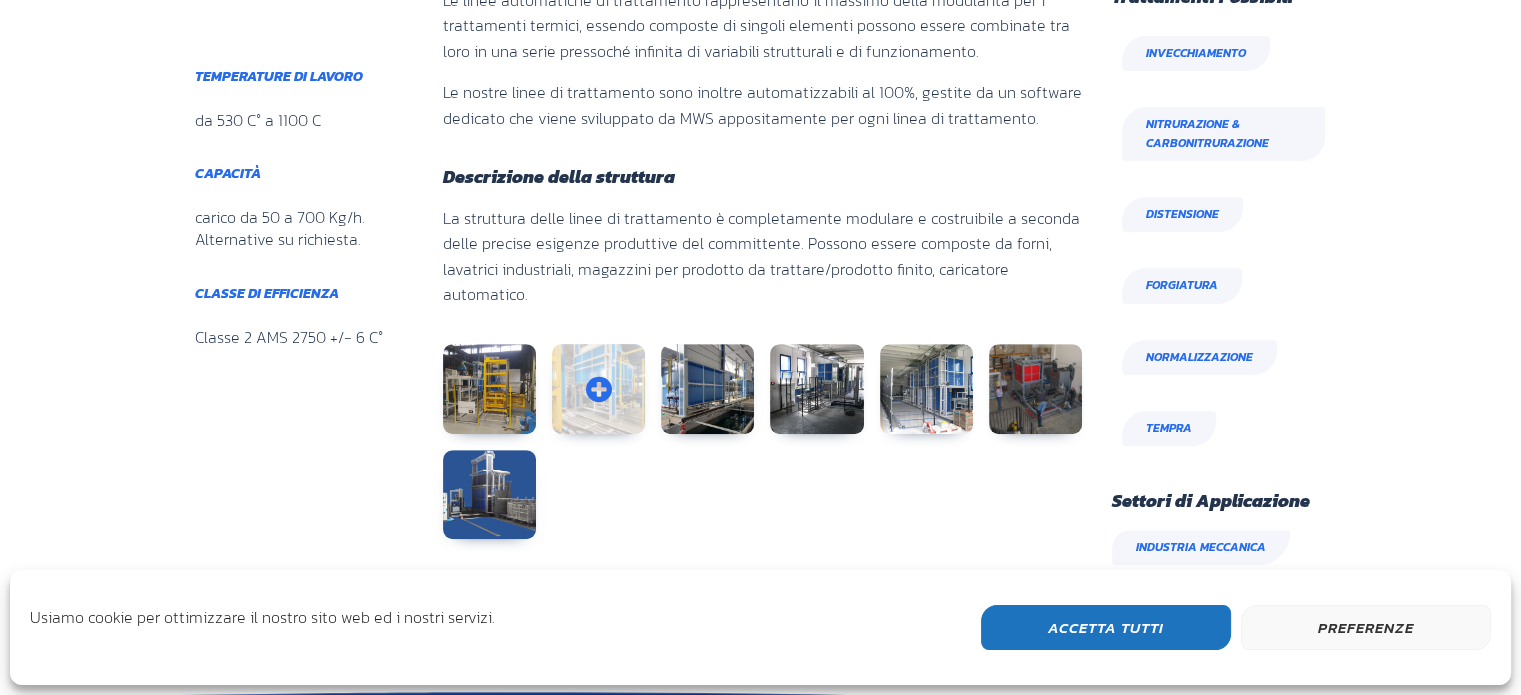 click at bounding box center (598, 415) 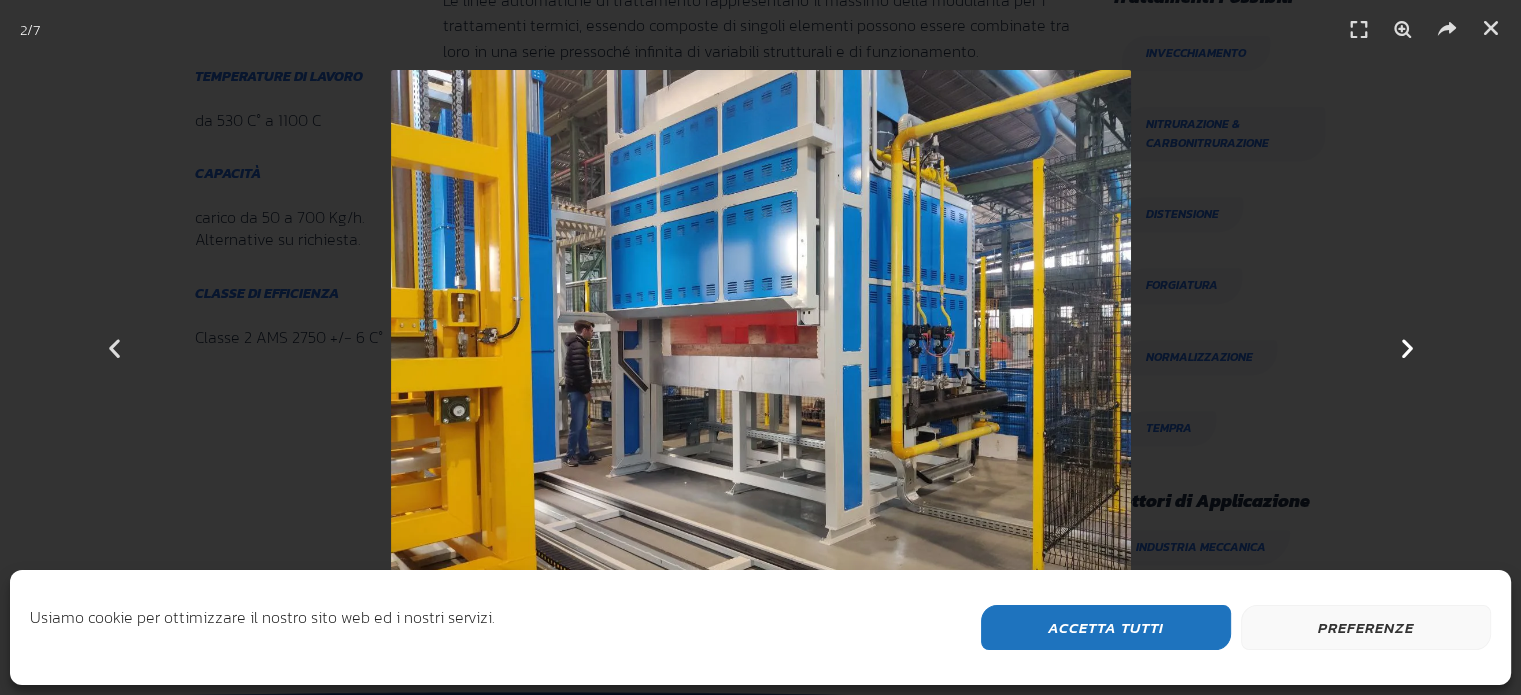 click at bounding box center (1406, 347) 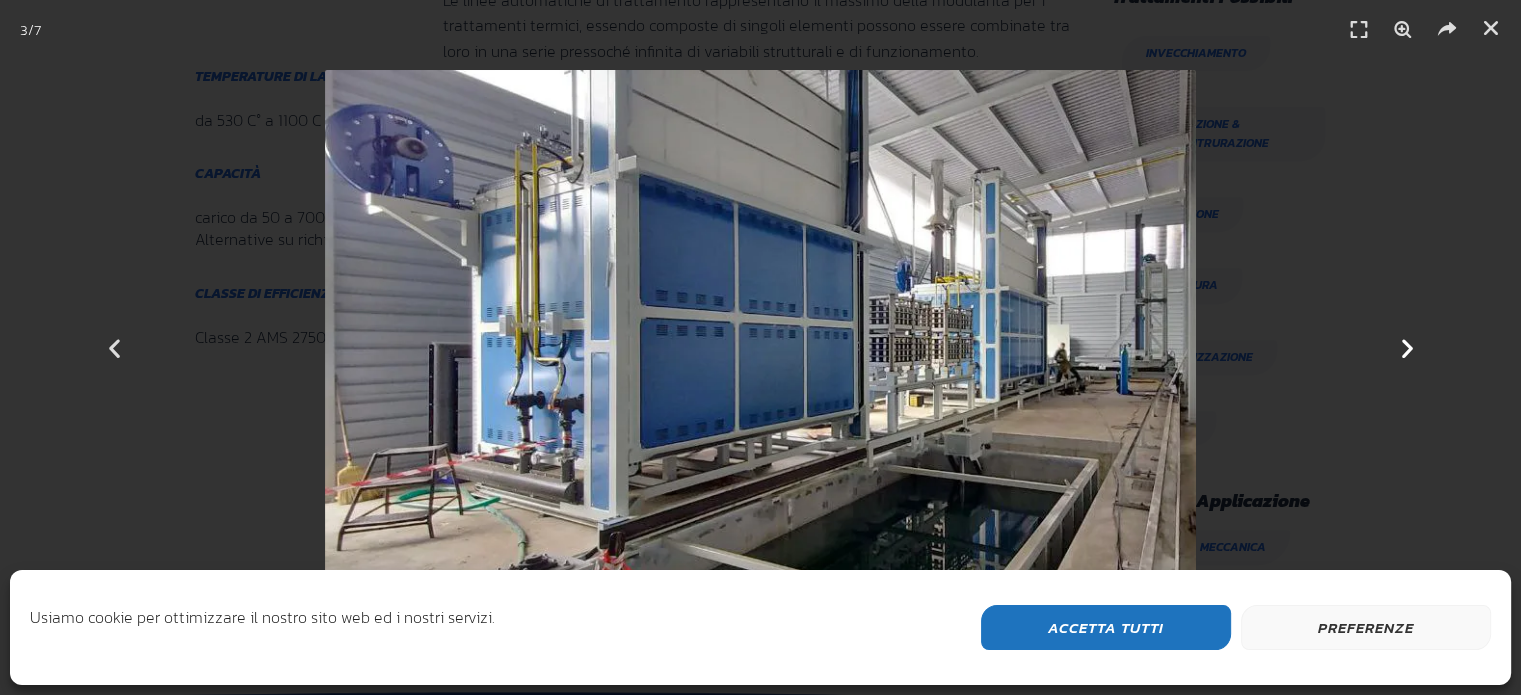 click at bounding box center [1406, 347] 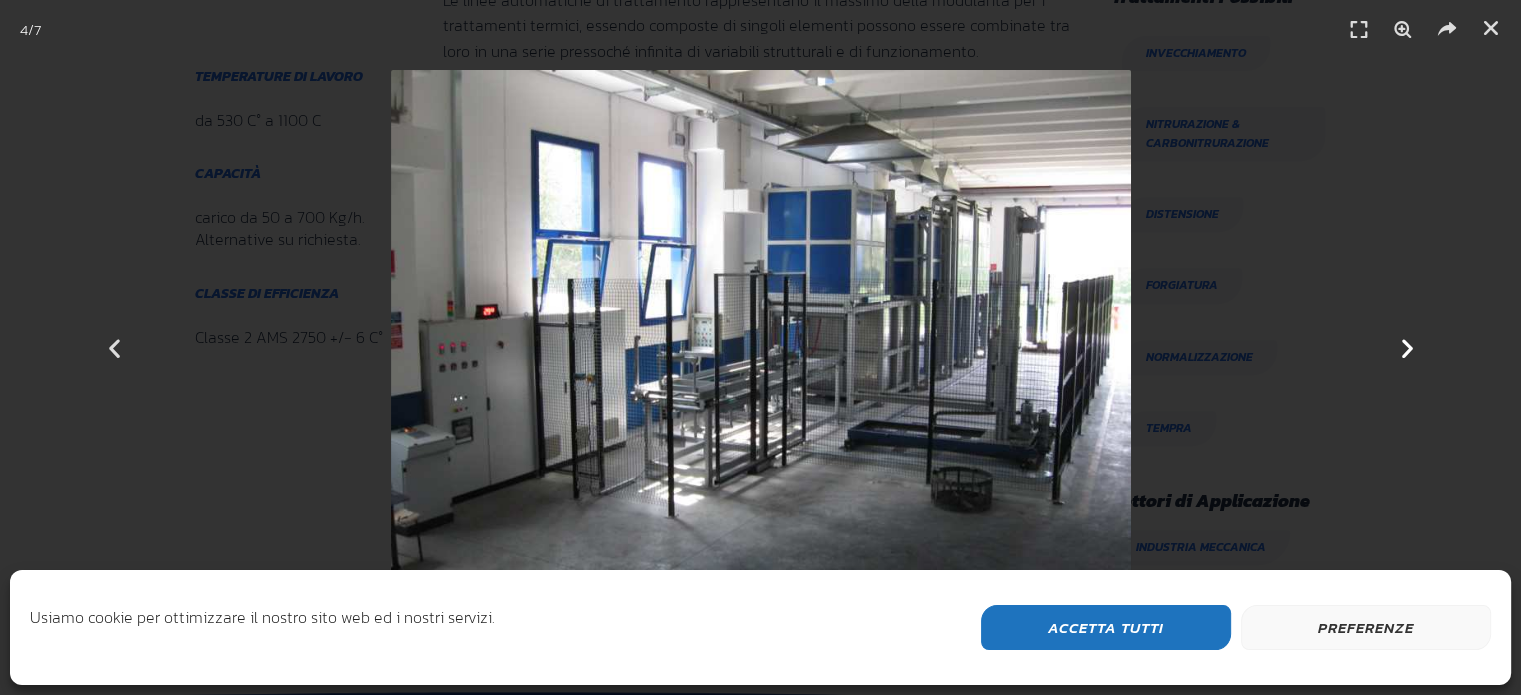 click at bounding box center (1406, 347) 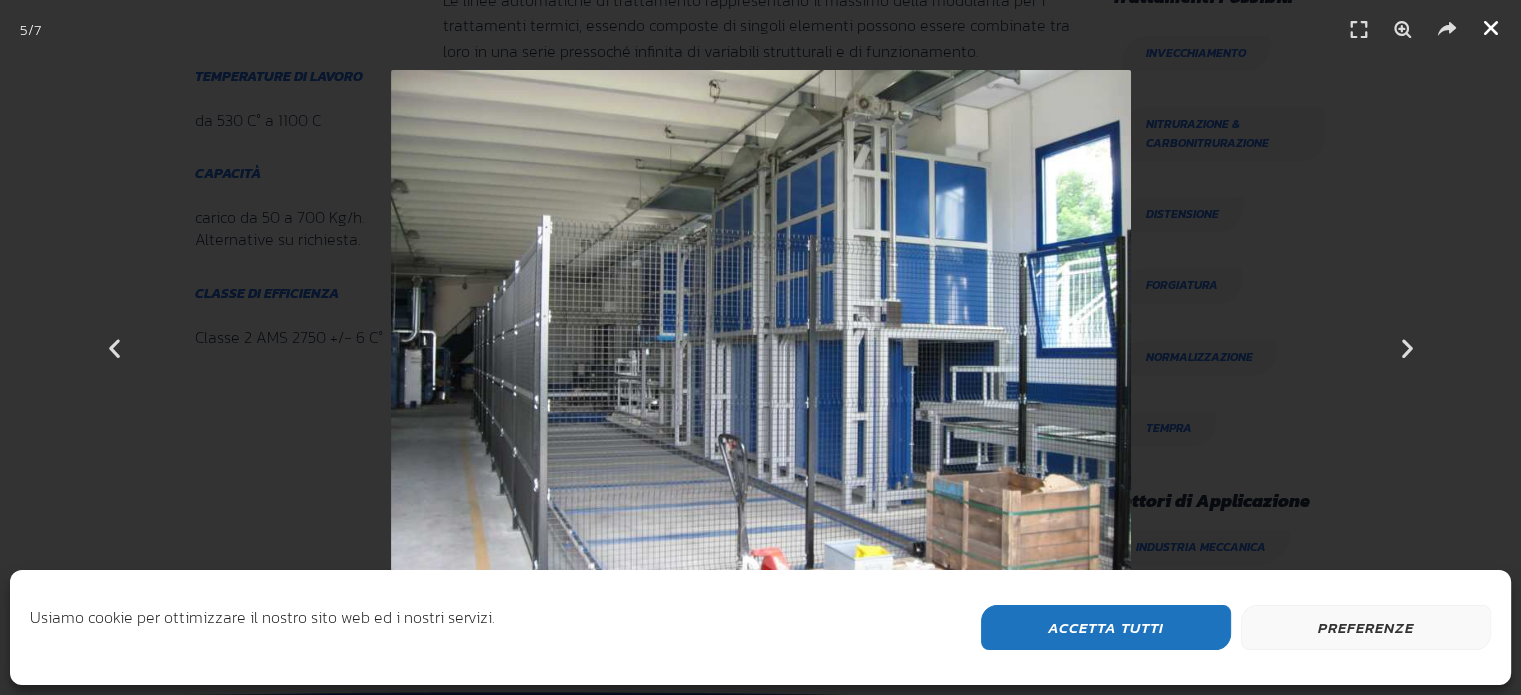 click at bounding box center [1491, 28] 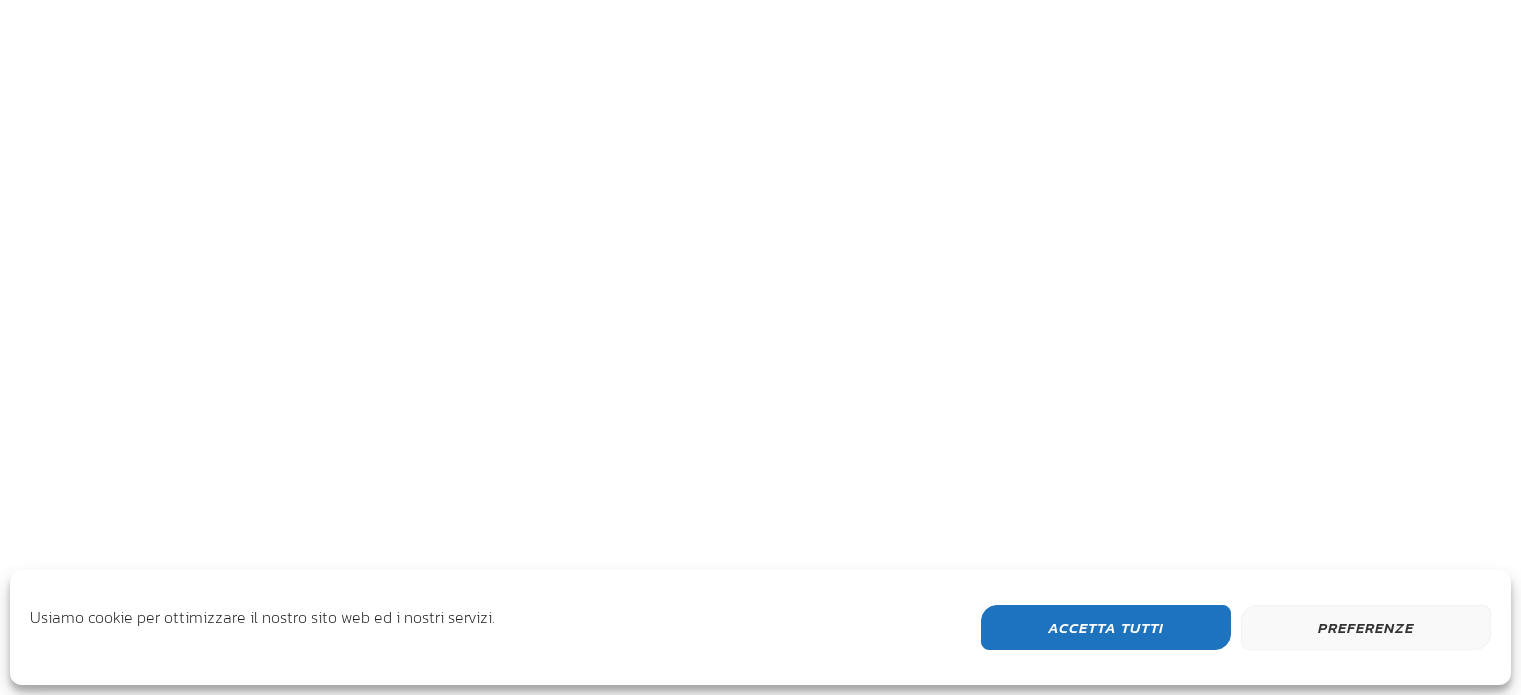 scroll, scrollTop: 0, scrollLeft: 0, axis: both 